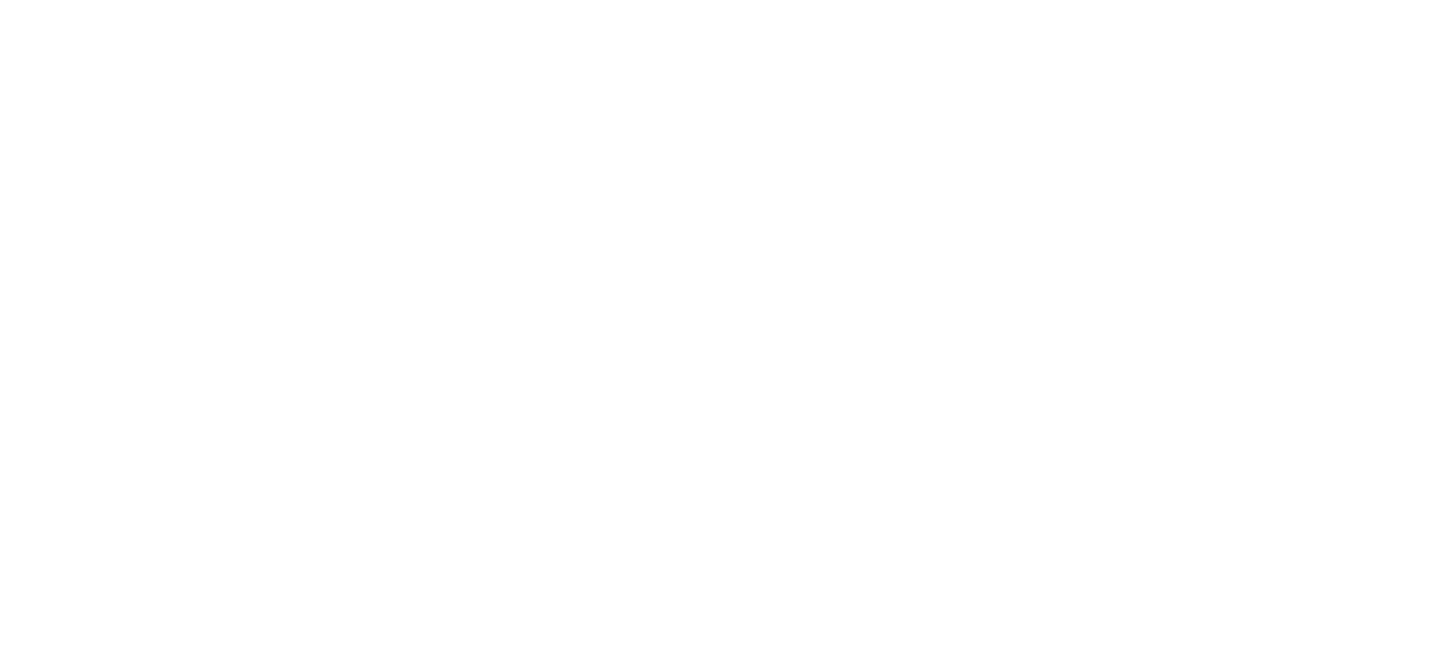 scroll, scrollTop: 0, scrollLeft: 0, axis: both 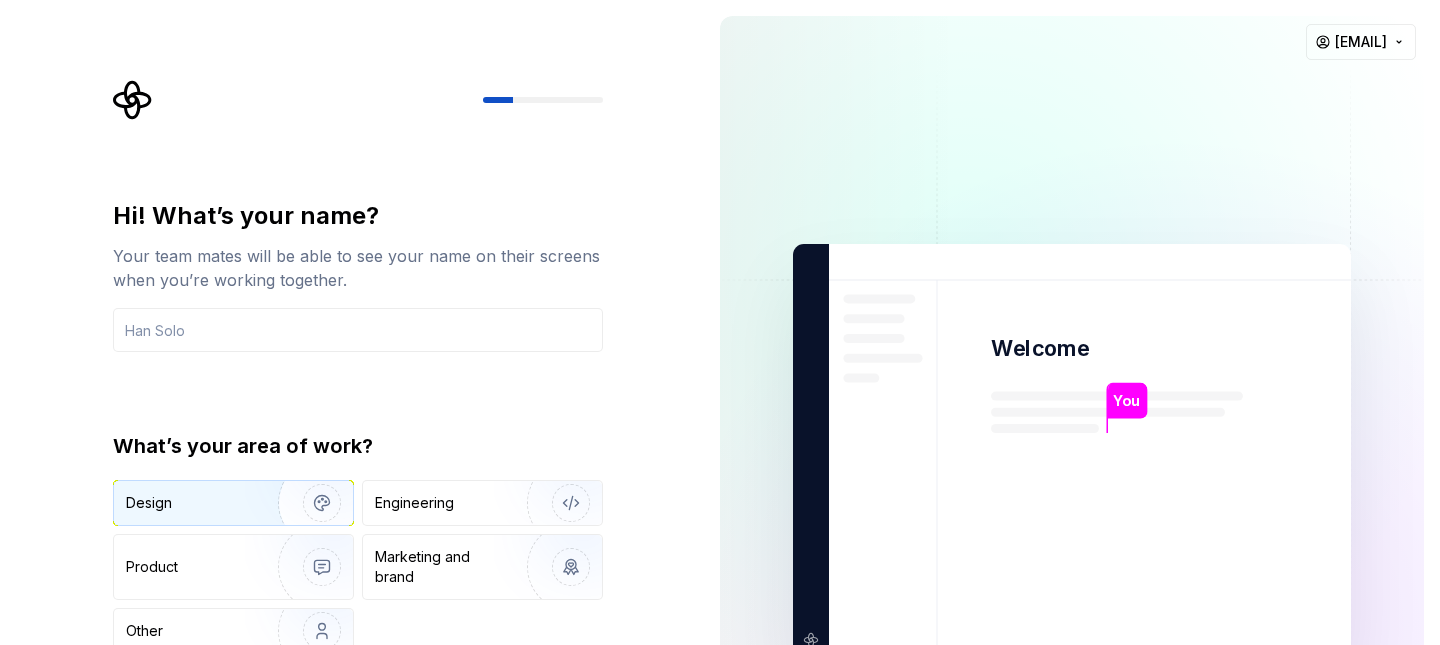 click on "Design" at bounding box center [233, 503] 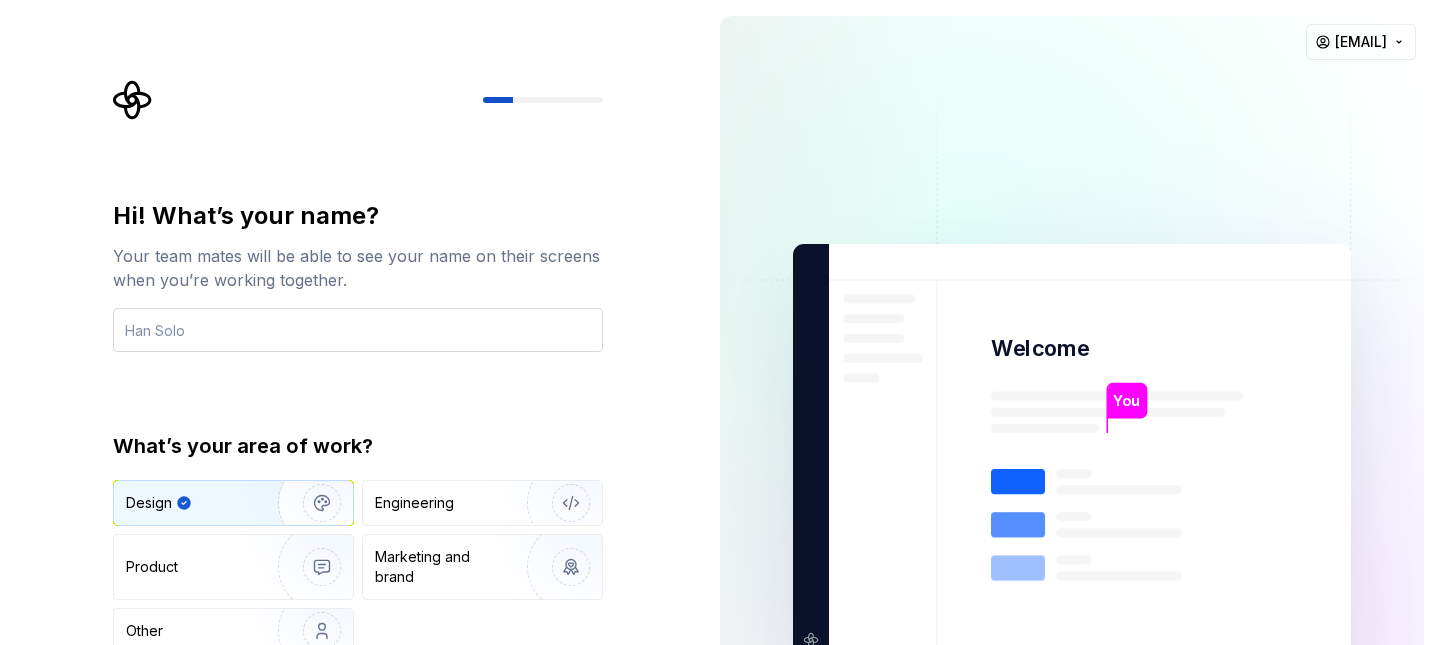 click at bounding box center (358, 330) 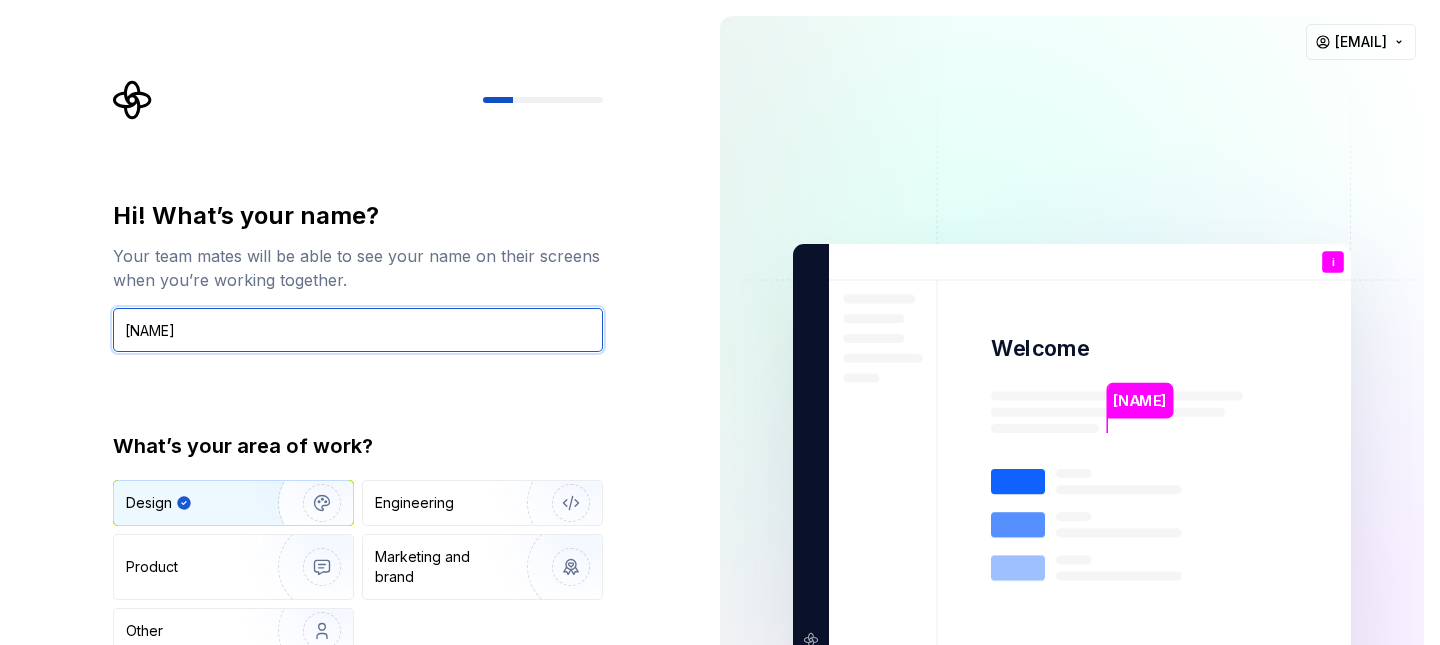 type on "[NAME]" 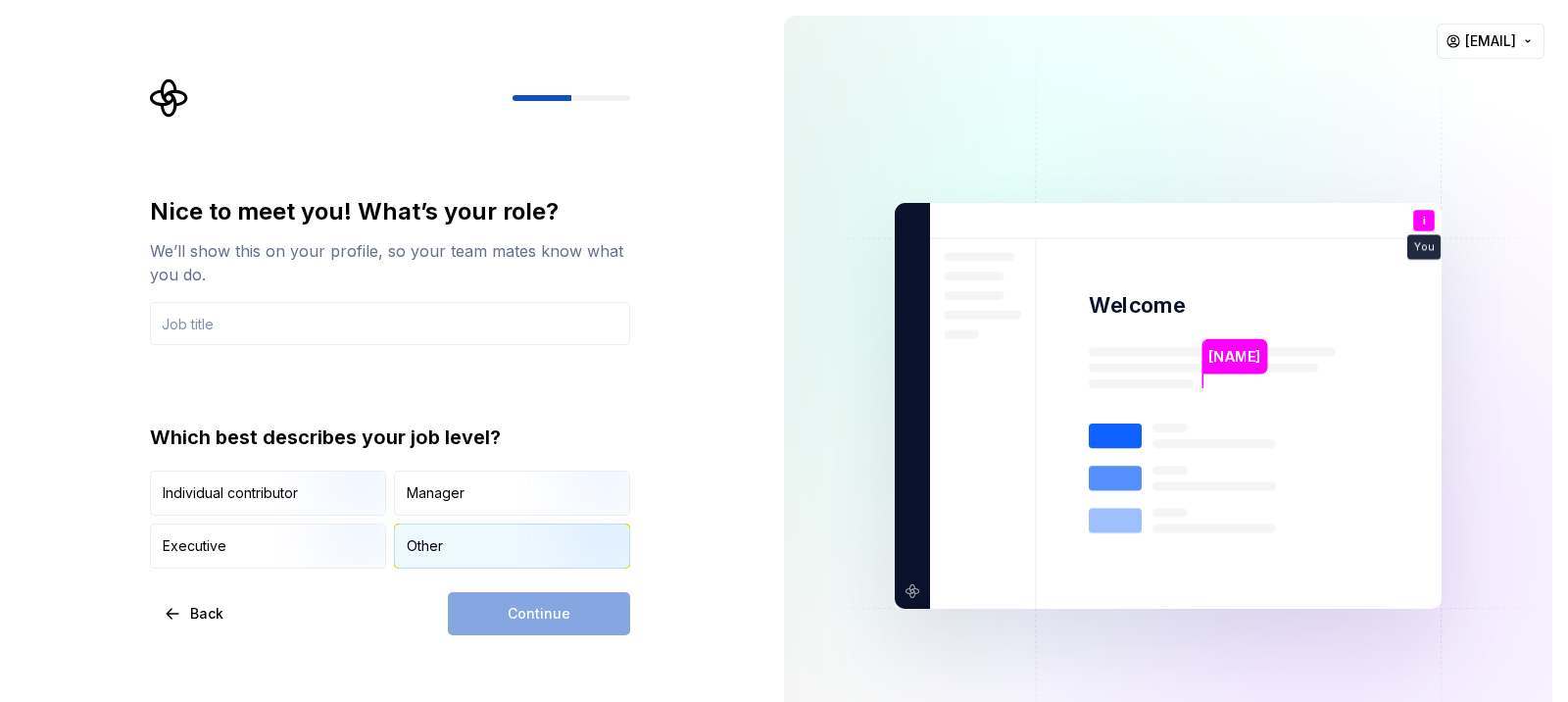 click on "Other" at bounding box center [512, 546] 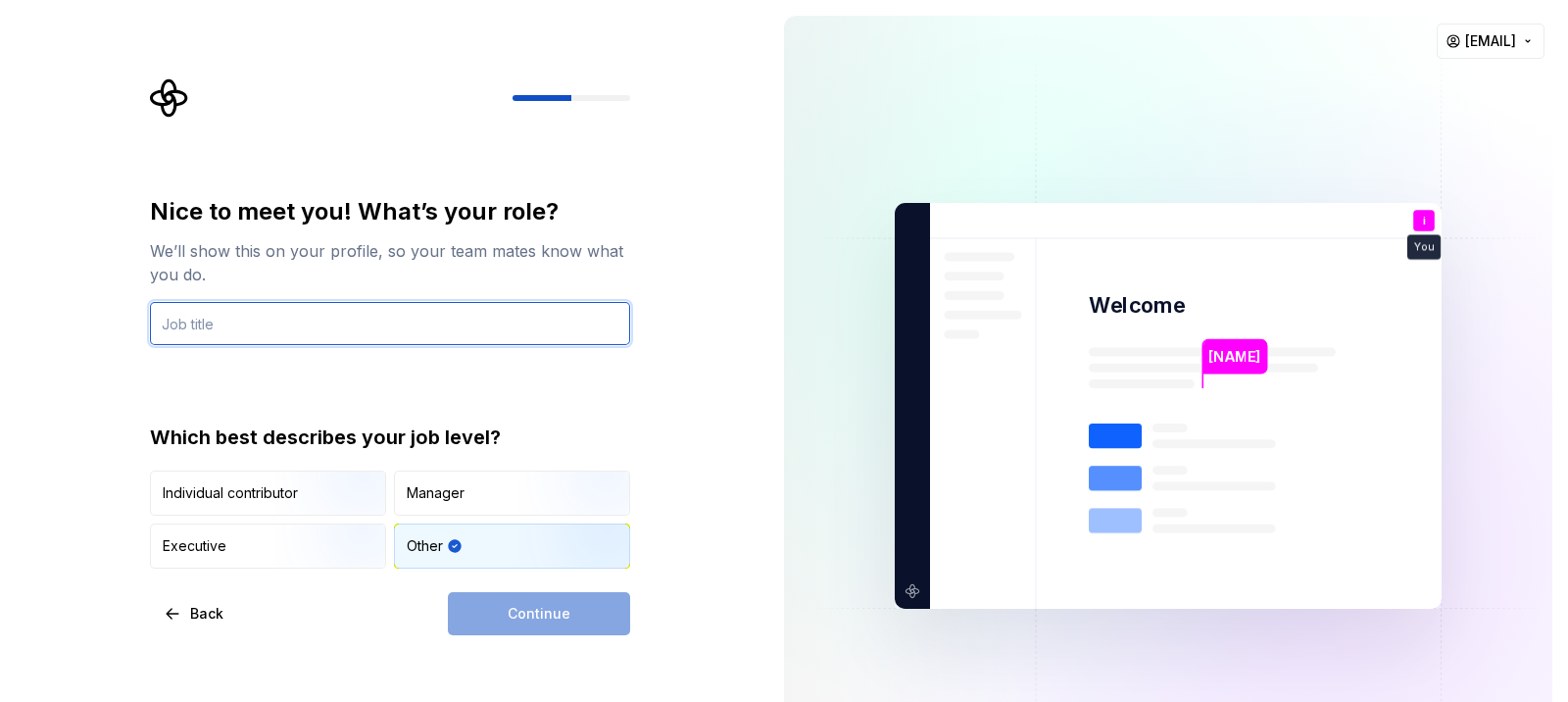 click at bounding box center [390, 324] 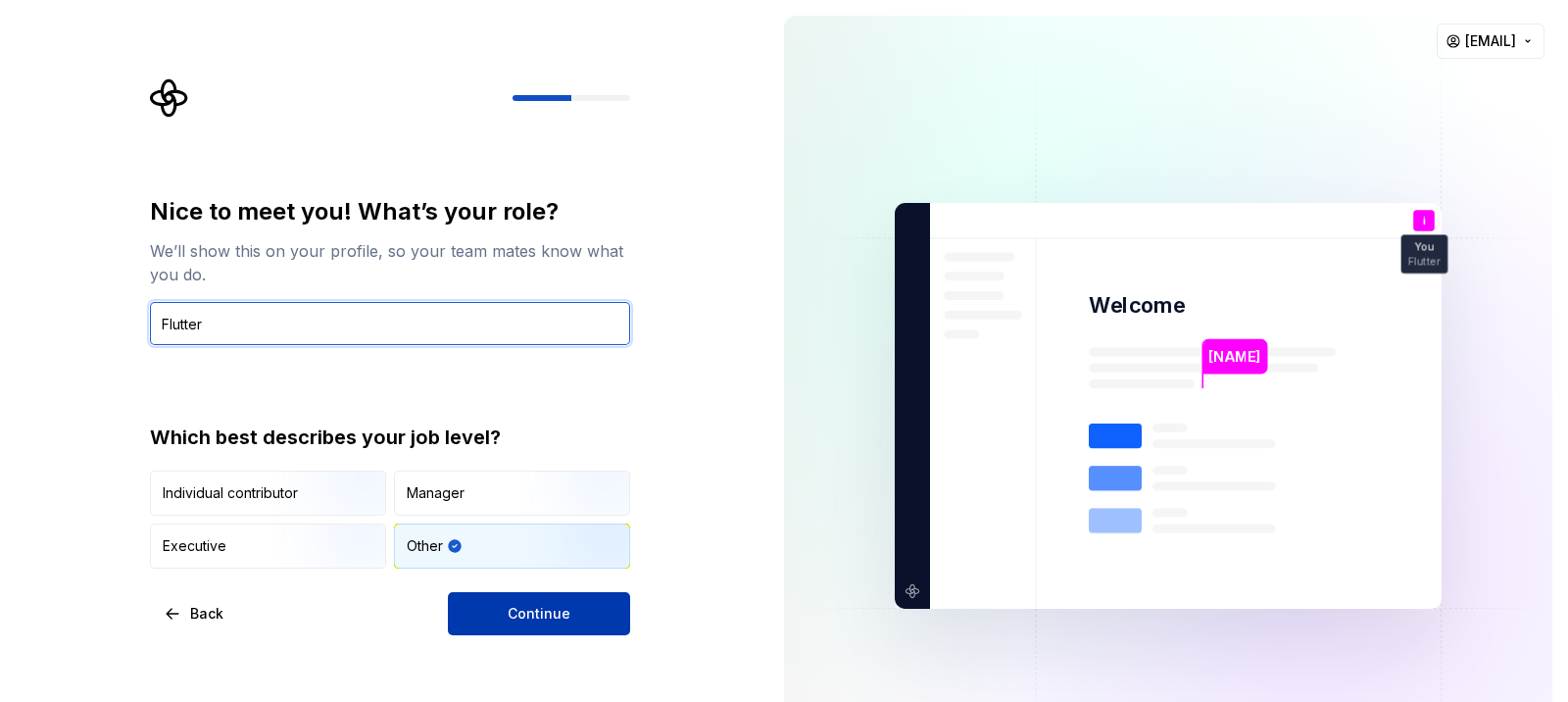 type on "Flutter" 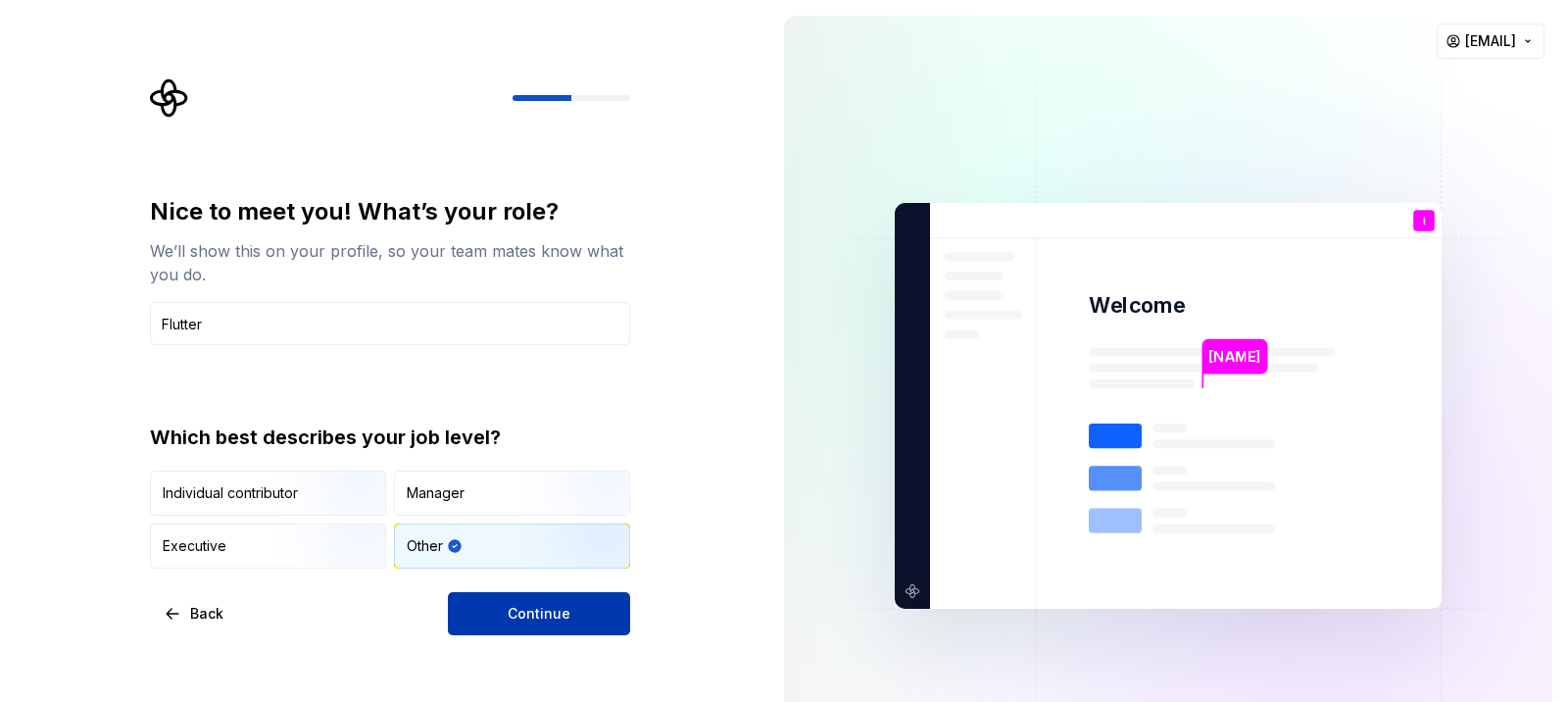 click on "Continue" at bounding box center (539, 614) 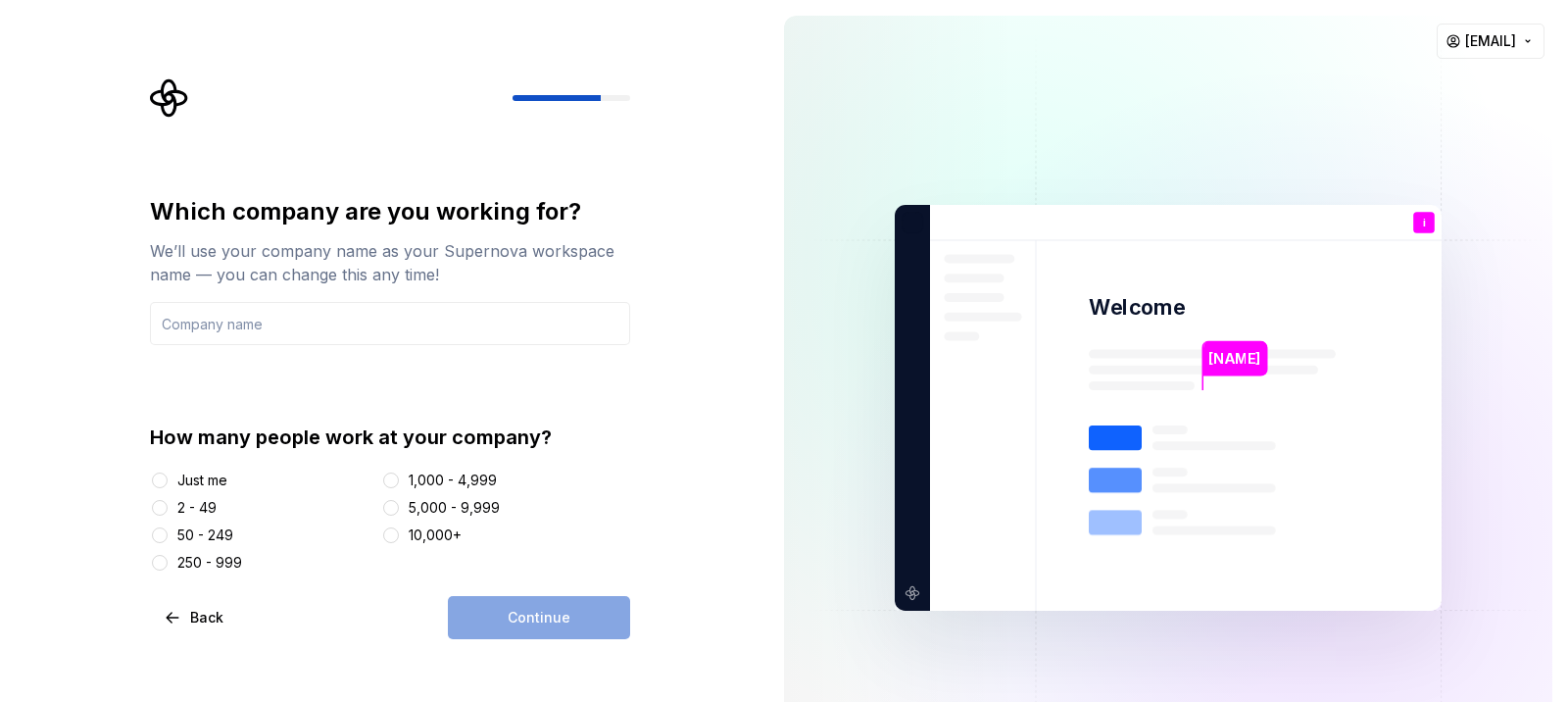 click on "Just me" at bounding box center [202, 480] 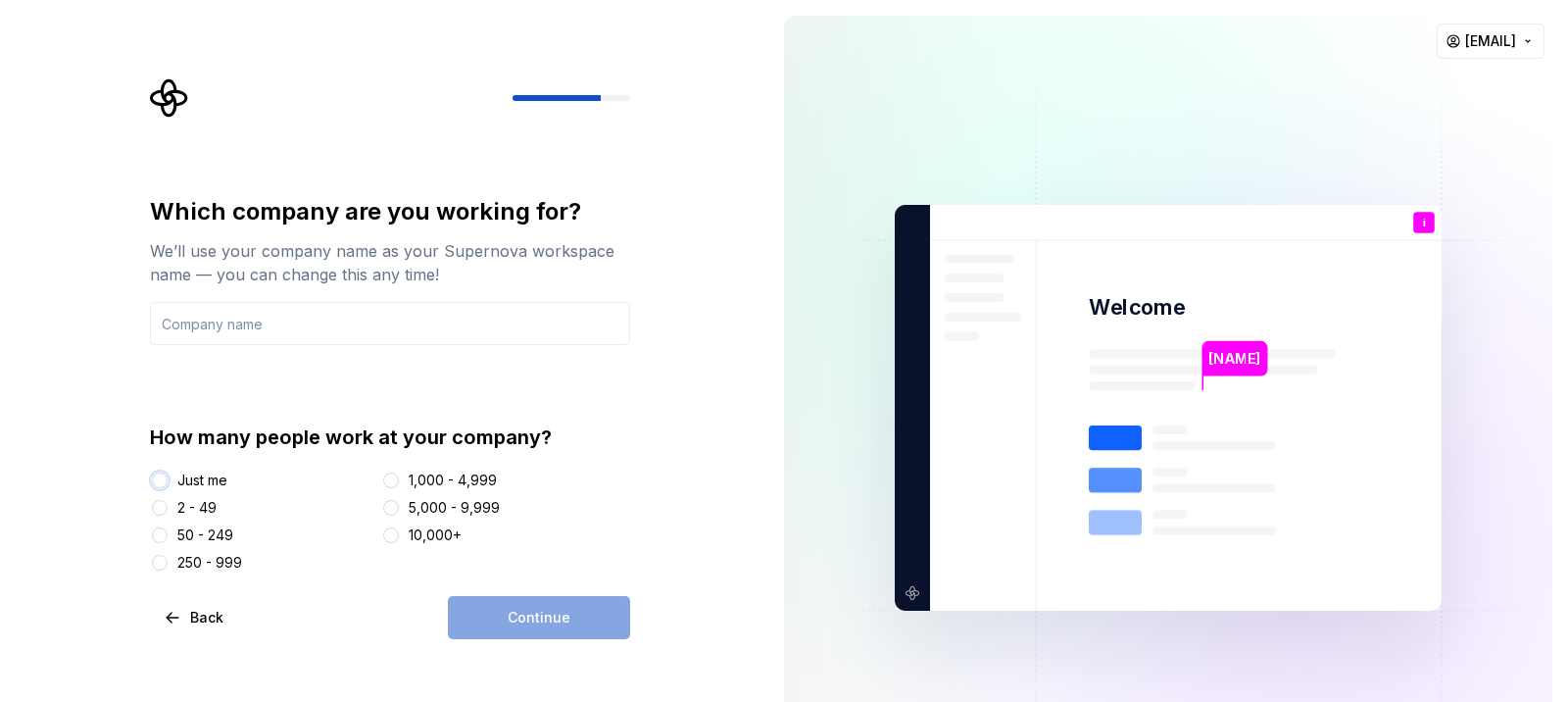 click on "Just me" at bounding box center (160, 480) 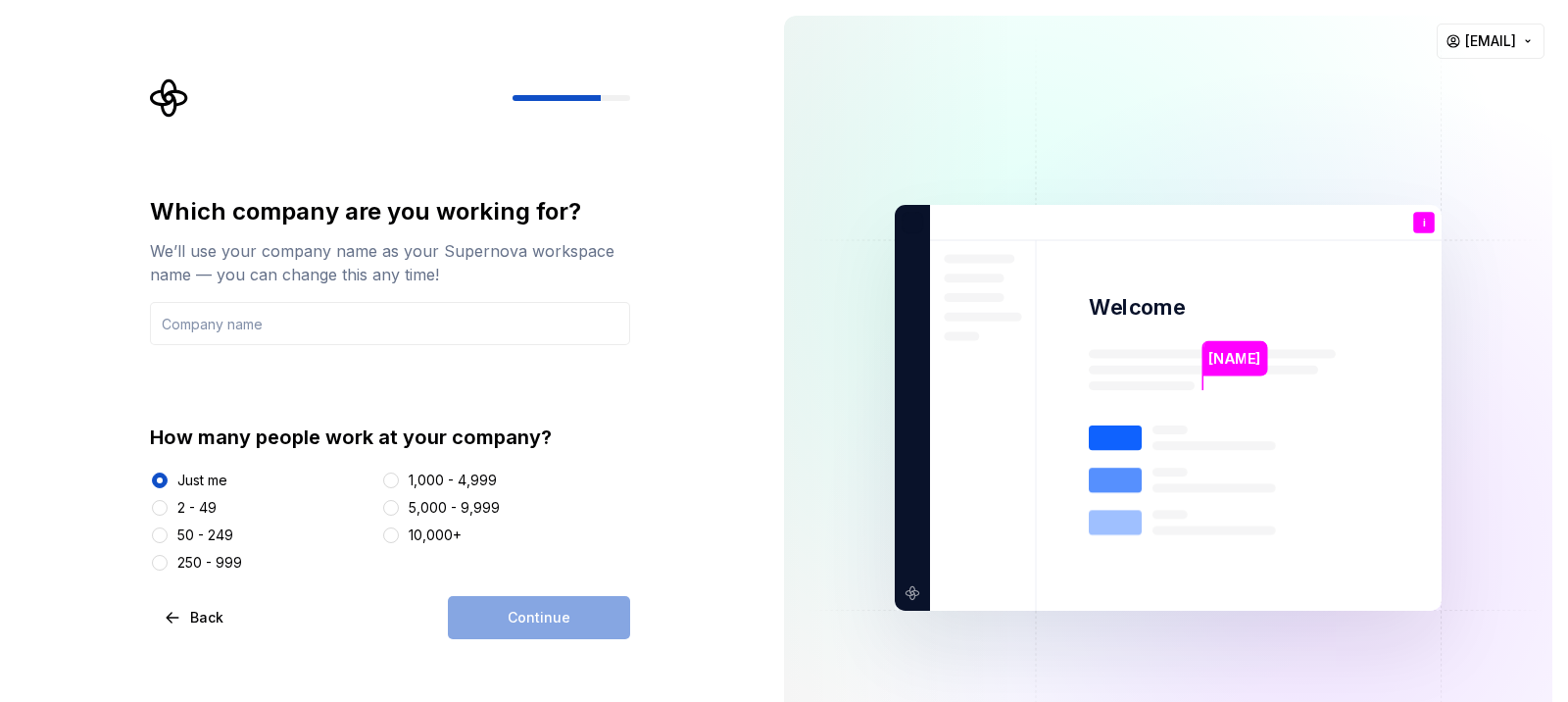 click on "Which company are you working for? We’ll use your company name as your Supernova workspace name — you can change this any time! How many people work at your company? Just me 2 - 49 50 - 249 250 - 999 1,000 - 4,999 5,000 - 9,999 10,000+ Back Continue" at bounding box center (390, 418) 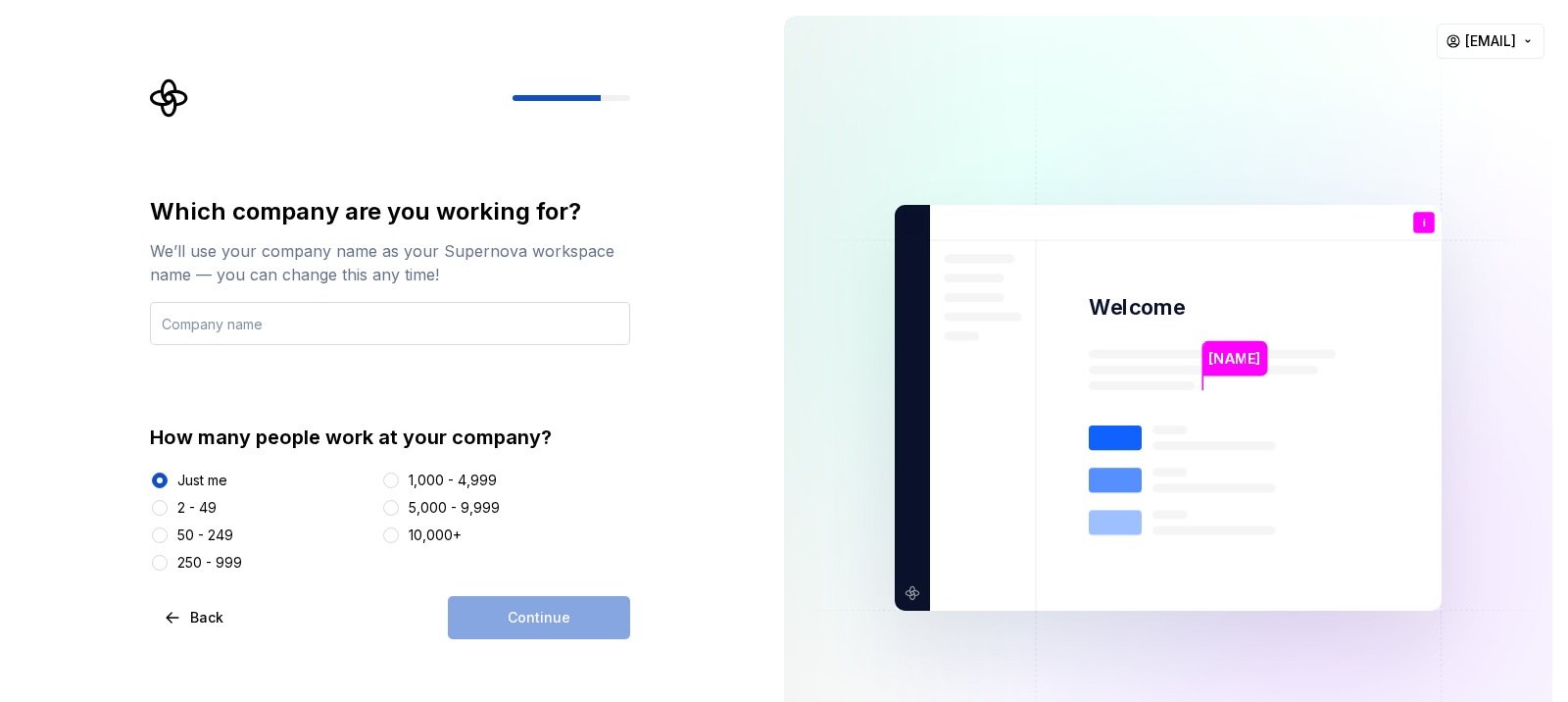 click at bounding box center [390, 324] 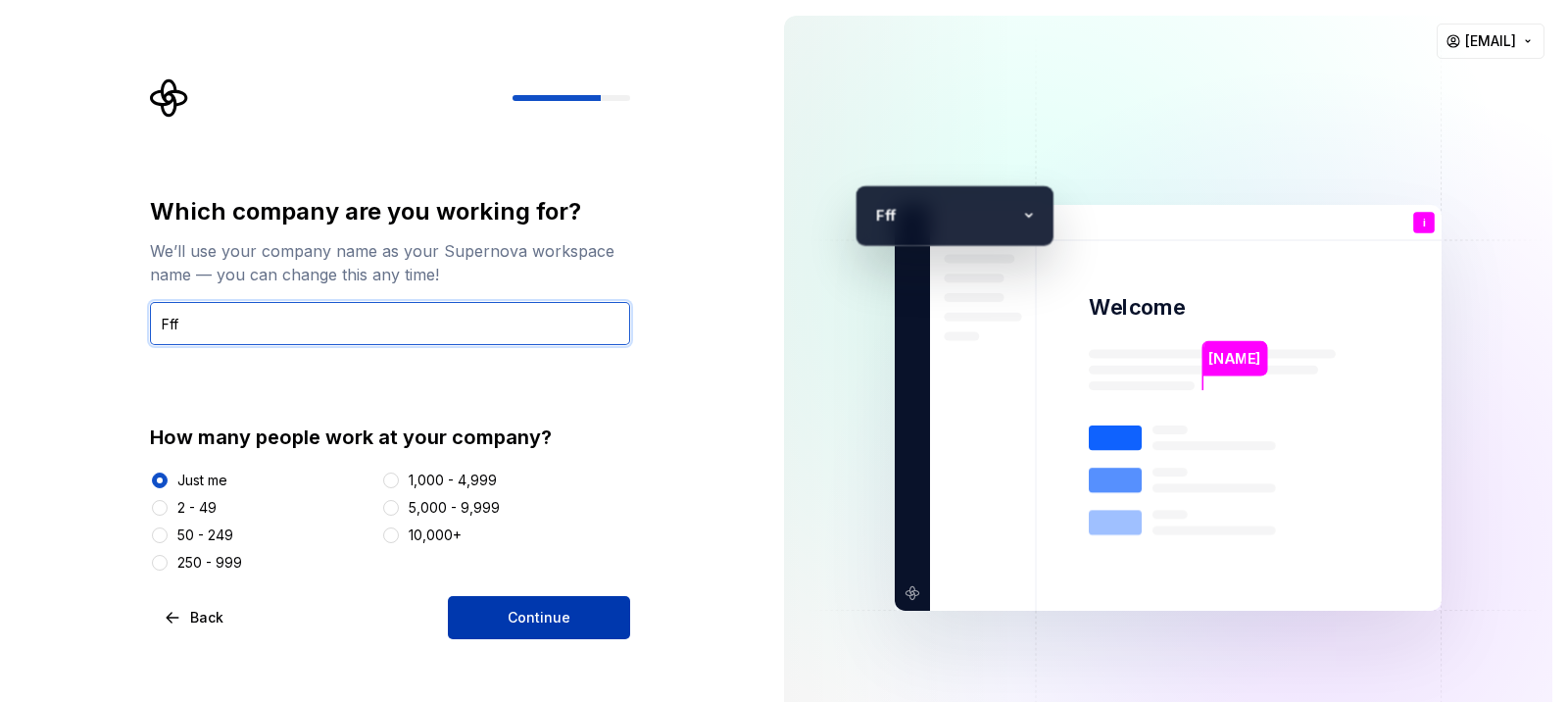 type on "Fff" 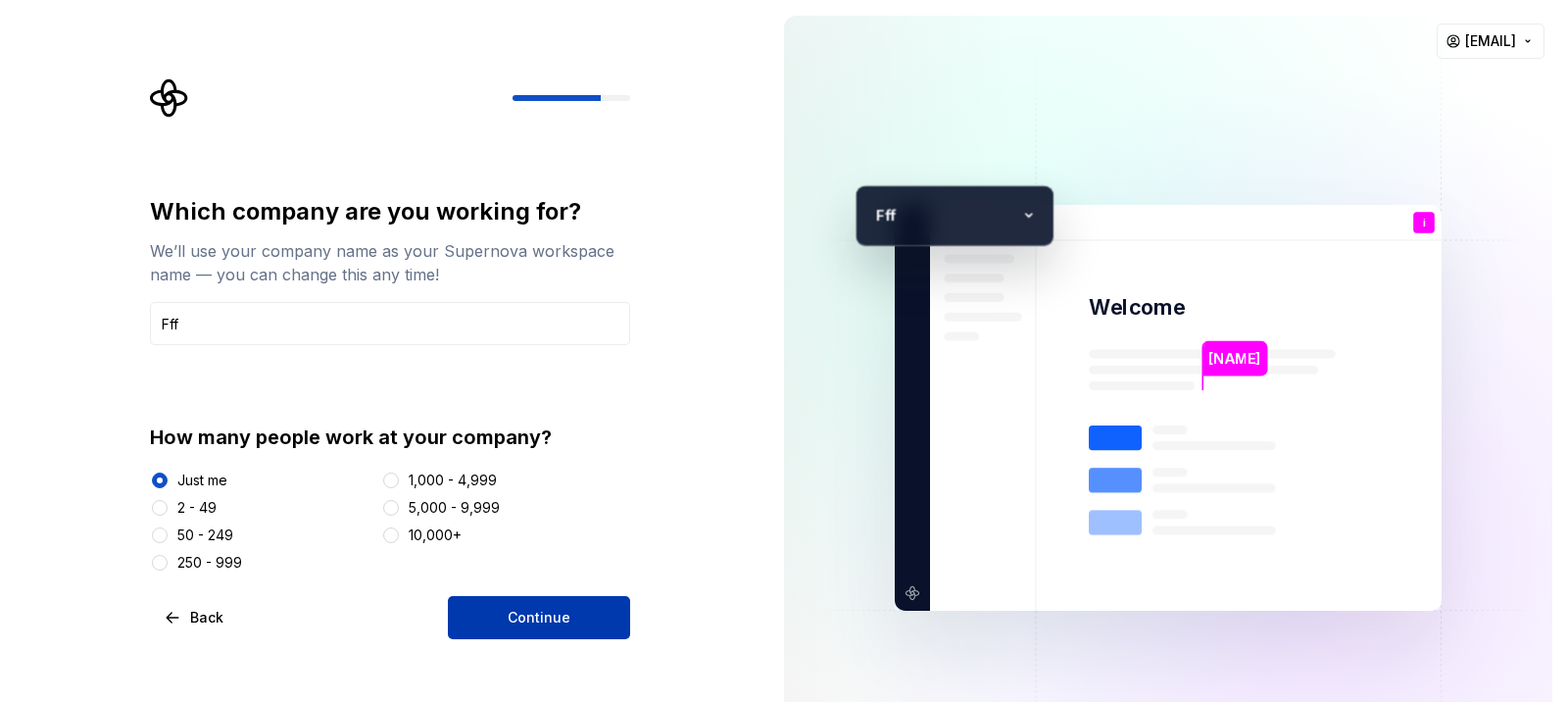 click on "Continue" at bounding box center [539, 618] 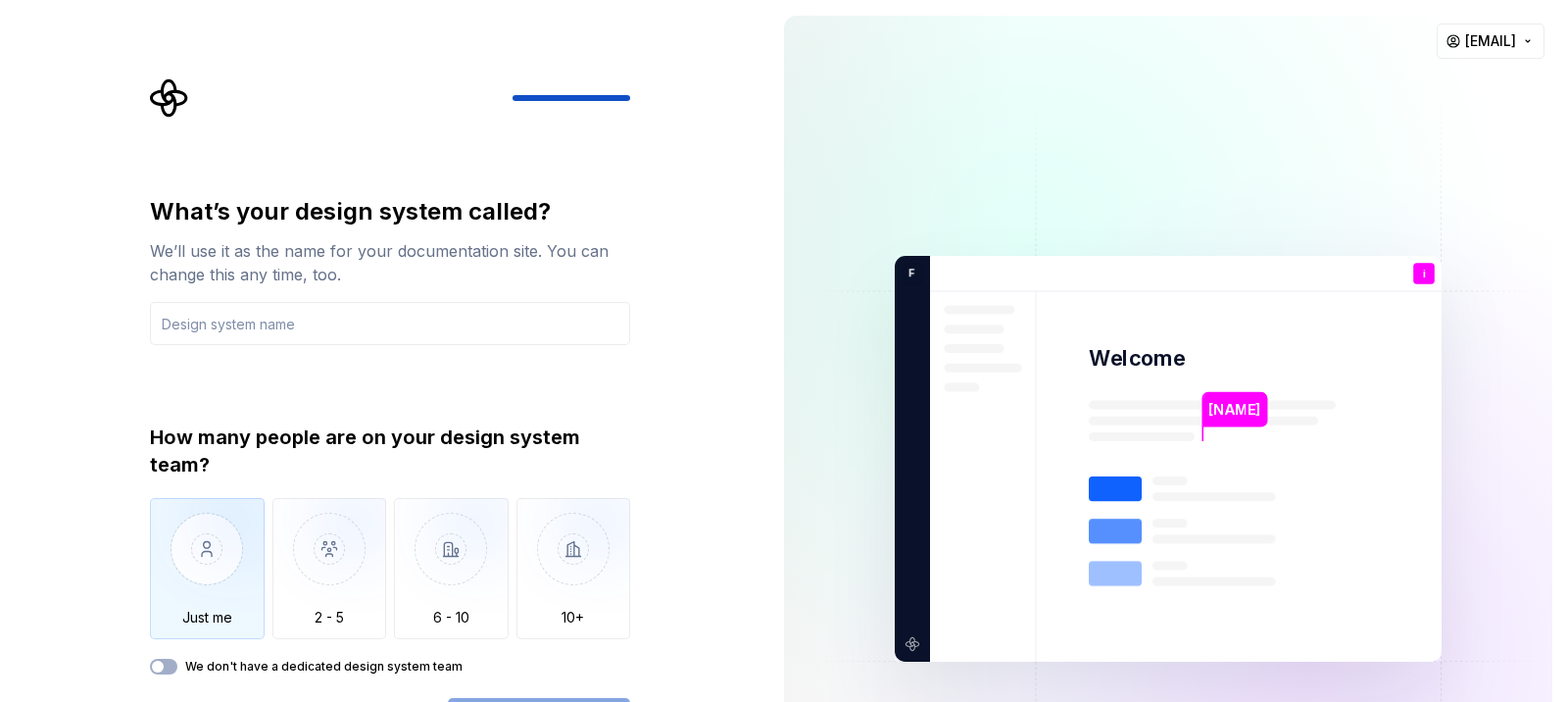 click at bounding box center [207, 564] 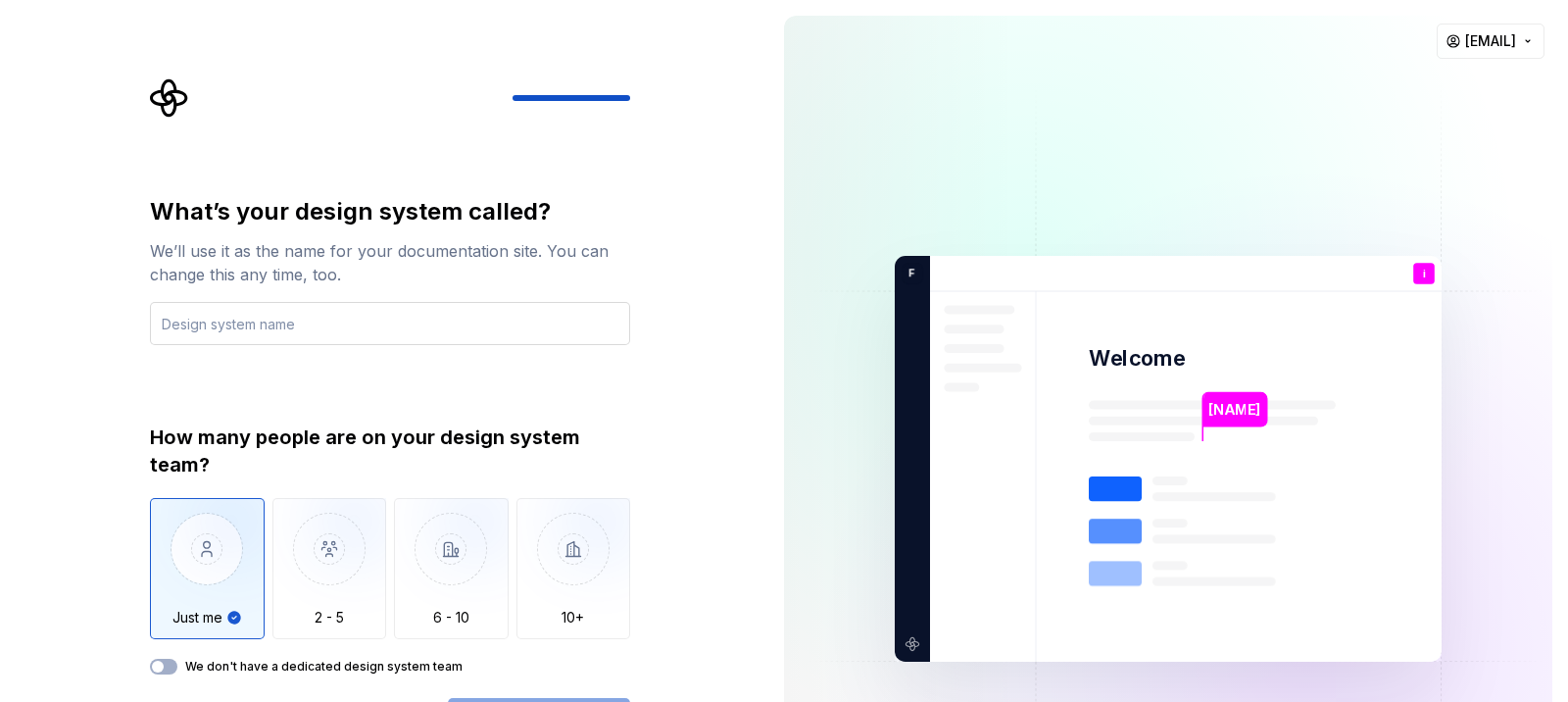 click at bounding box center (390, 324) 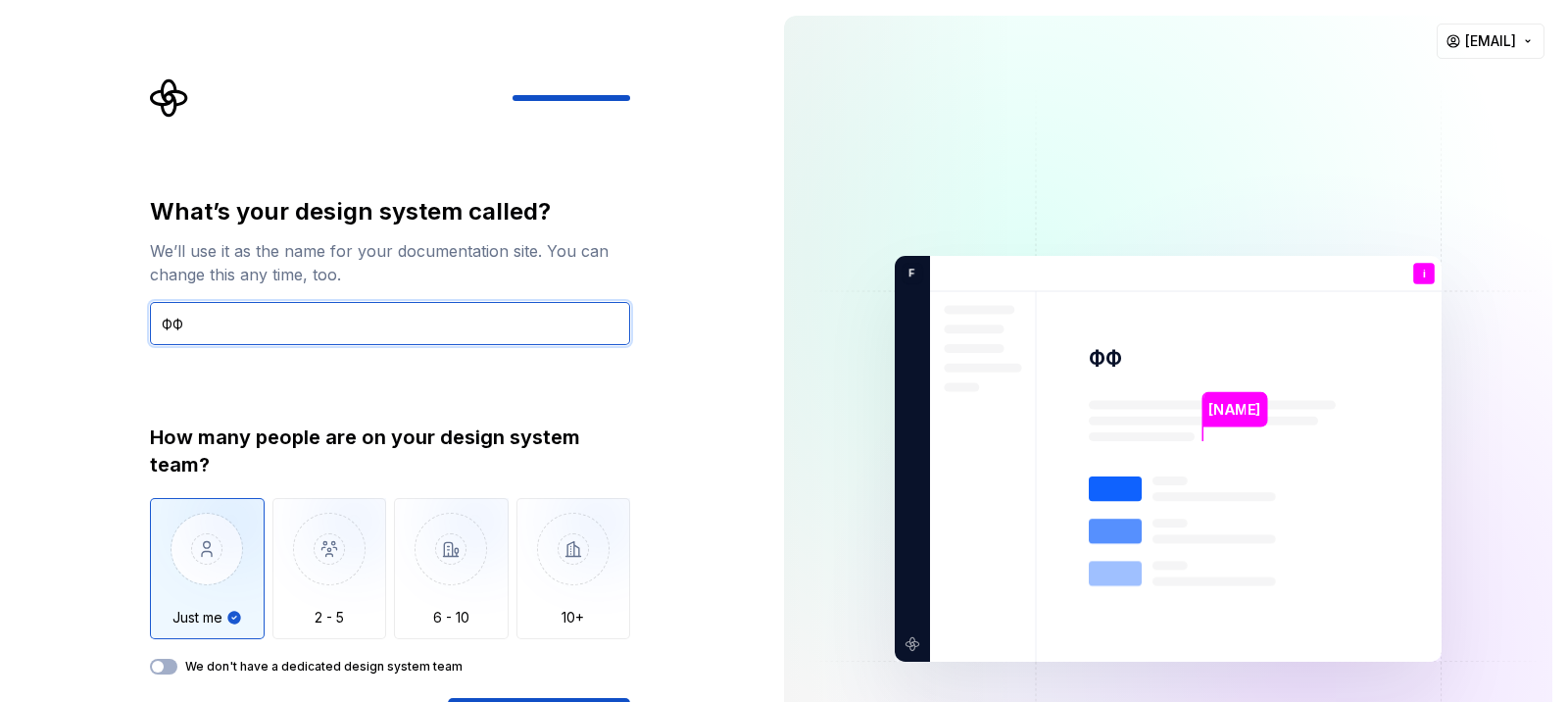 type on "Ф" 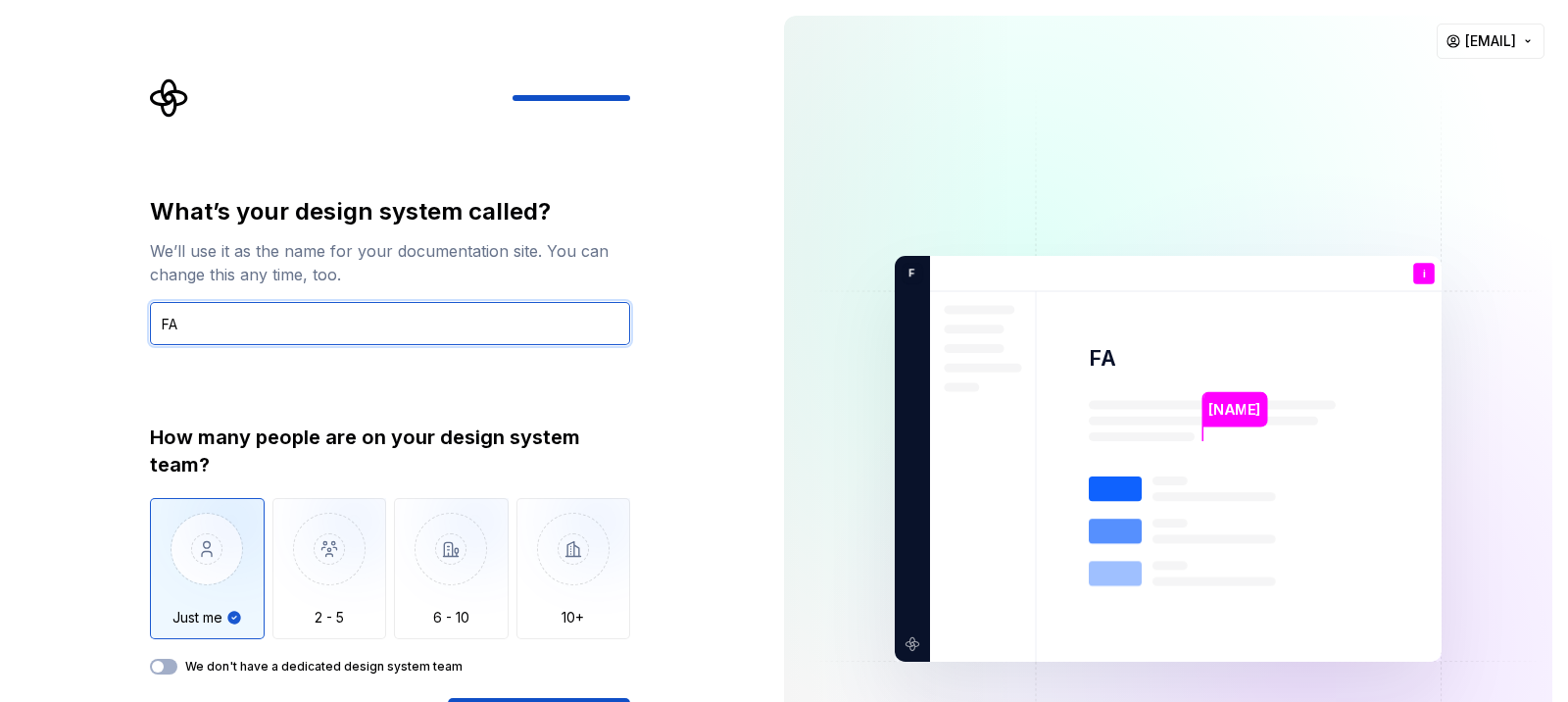 type on "FA" 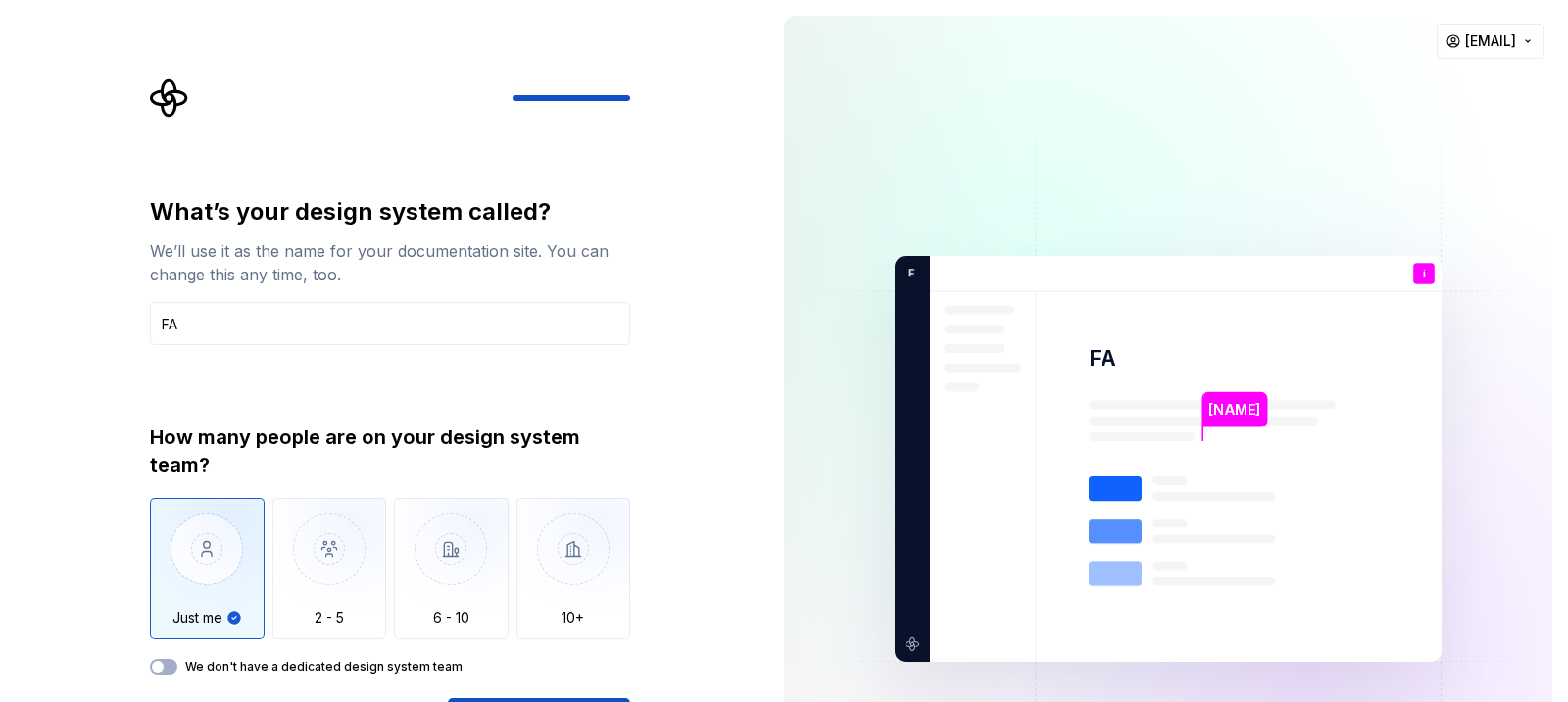 click on "What’s your design system called? We’ll use it as the name for your documentation site. You can change this any time, too. FA How many people are on your design system team? Just me 2 - 5 6 - 10 10+ We don't have a dedicated design system team Back Open Supernova" at bounding box center [390, 469] 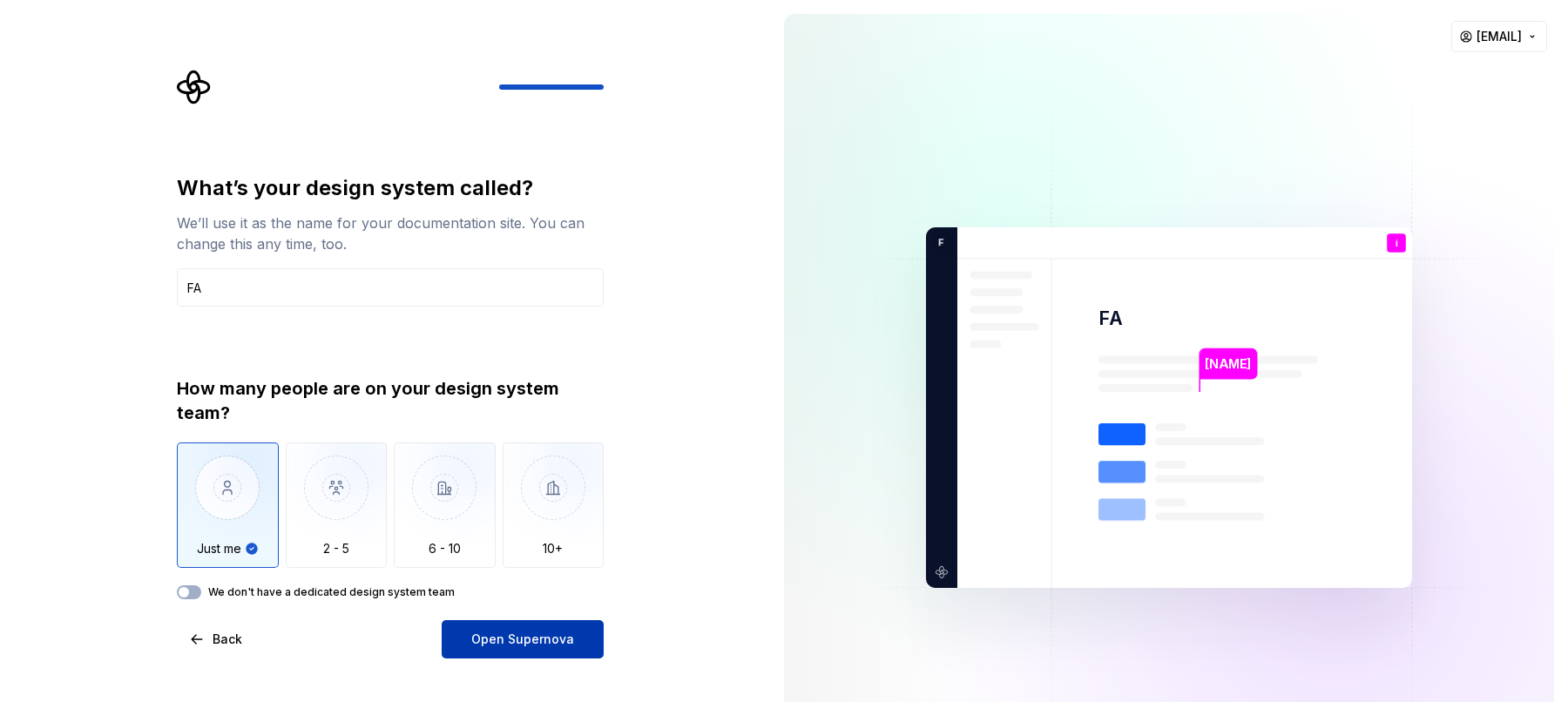 click on "Open Supernova" at bounding box center [523, 639] 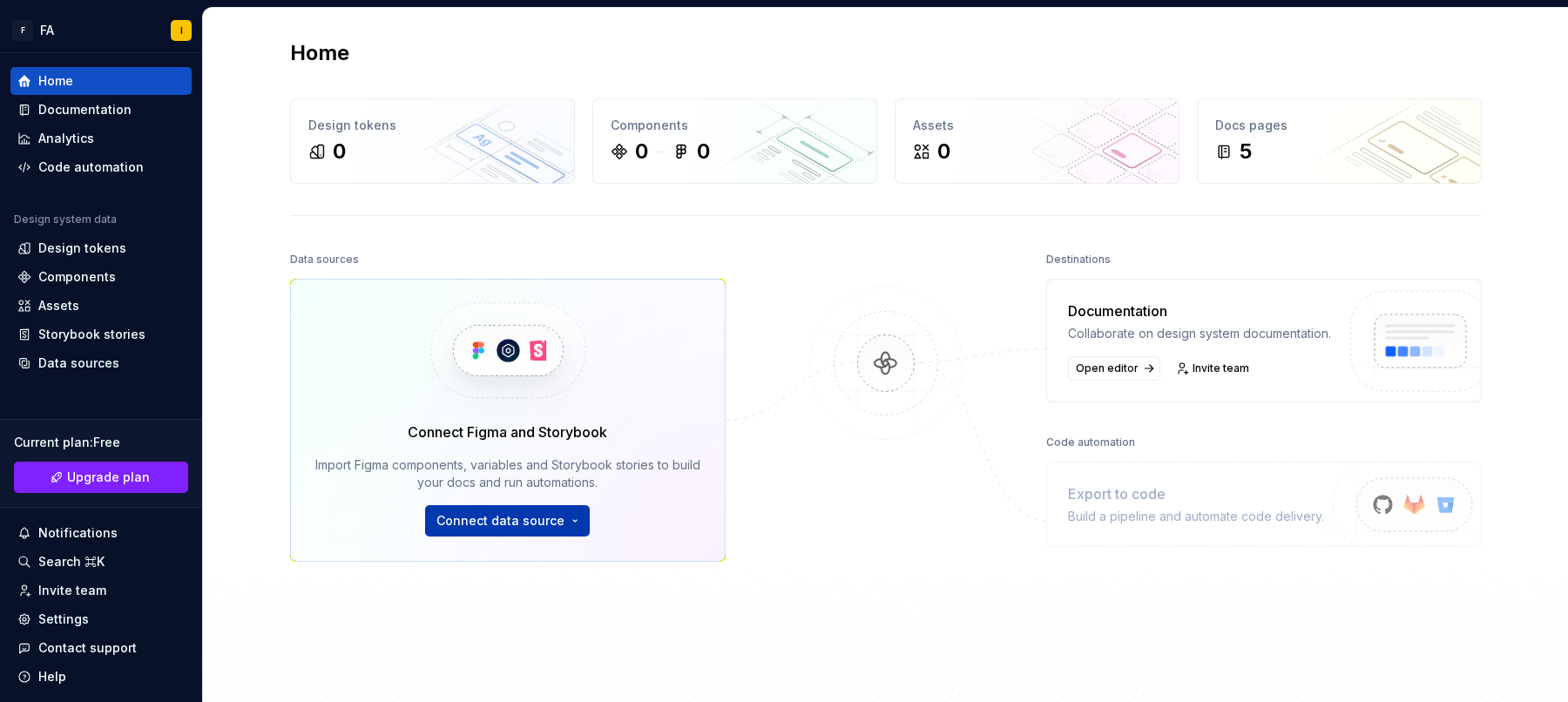 click on "F FA I Home Documentation Analytics Code automation Design system data Design tokens Components Assets Storybook stories Data sources Current plan :  Free Upgrade plan Notifications Search ⌘K Invite team Settings Contact support Help Home Design tokens 0 Components 0 0 Assets 0 Docs pages 5 Data sources Connect Figma and Storybook Import Figma components, variables and Storybook stories to build your docs and run automations. Connect data source Destinations Documentation Collaborate on design system documentation. Open editor Invite team Code automation Export to code Build a pipeline and automate code delivery. Product documentation Learn how to build, manage and maintain design systems in smarter ways. Developer documentation Start delivering your design choices to your codebases right away. Join our Slack community Connect and learn with other design system practitioners." at bounding box center [784, 351] 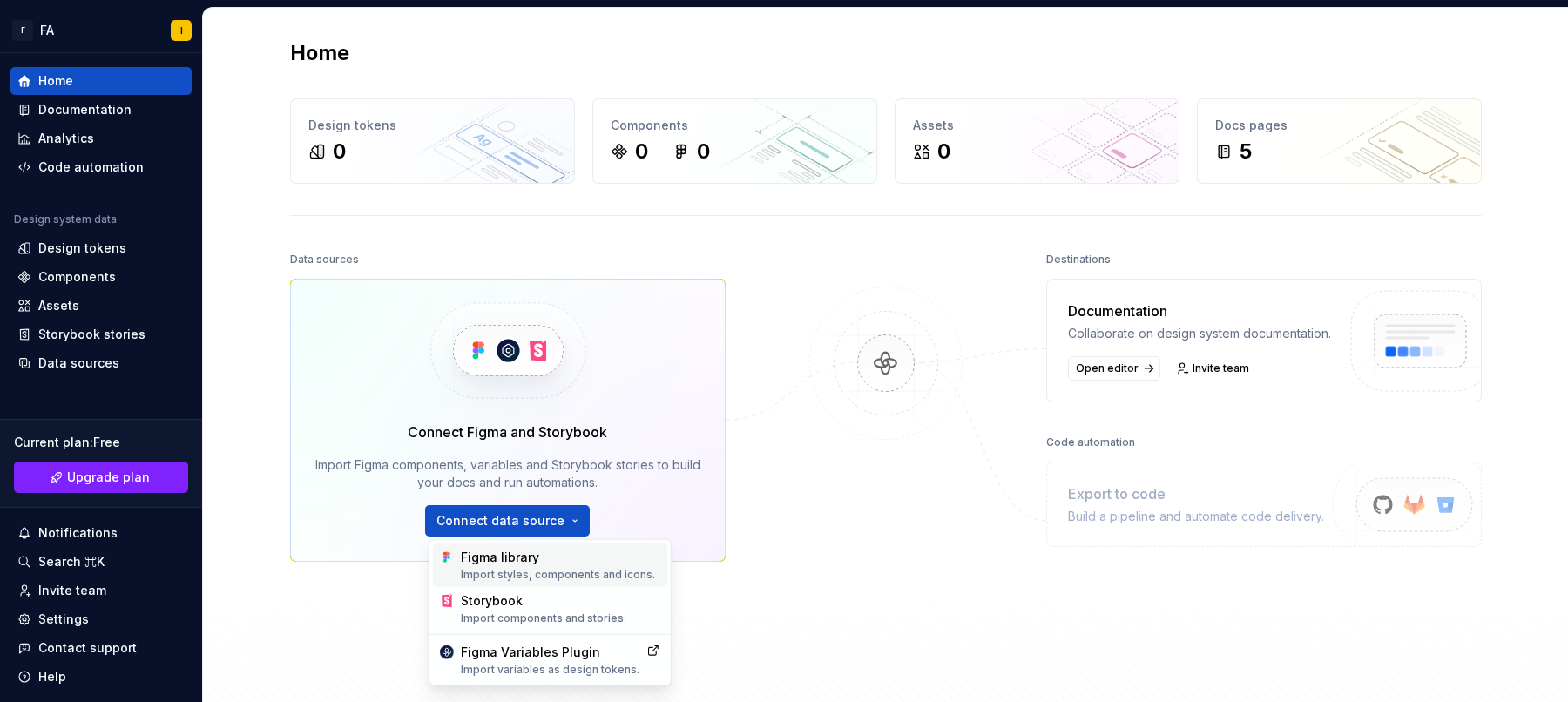 click on "Import styles, components and icons." at bounding box center [560, 575] 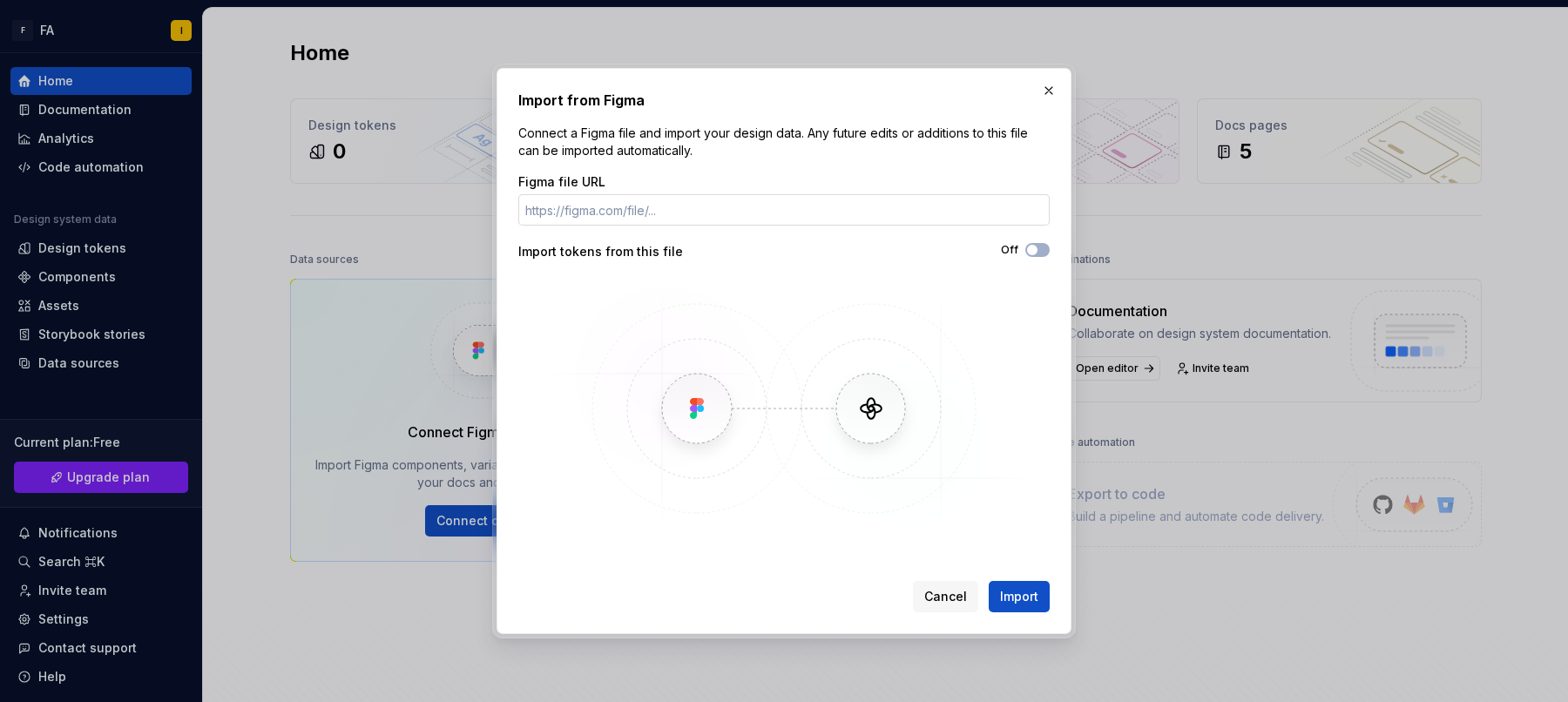 click on "Figma file URL" at bounding box center [784, 210] 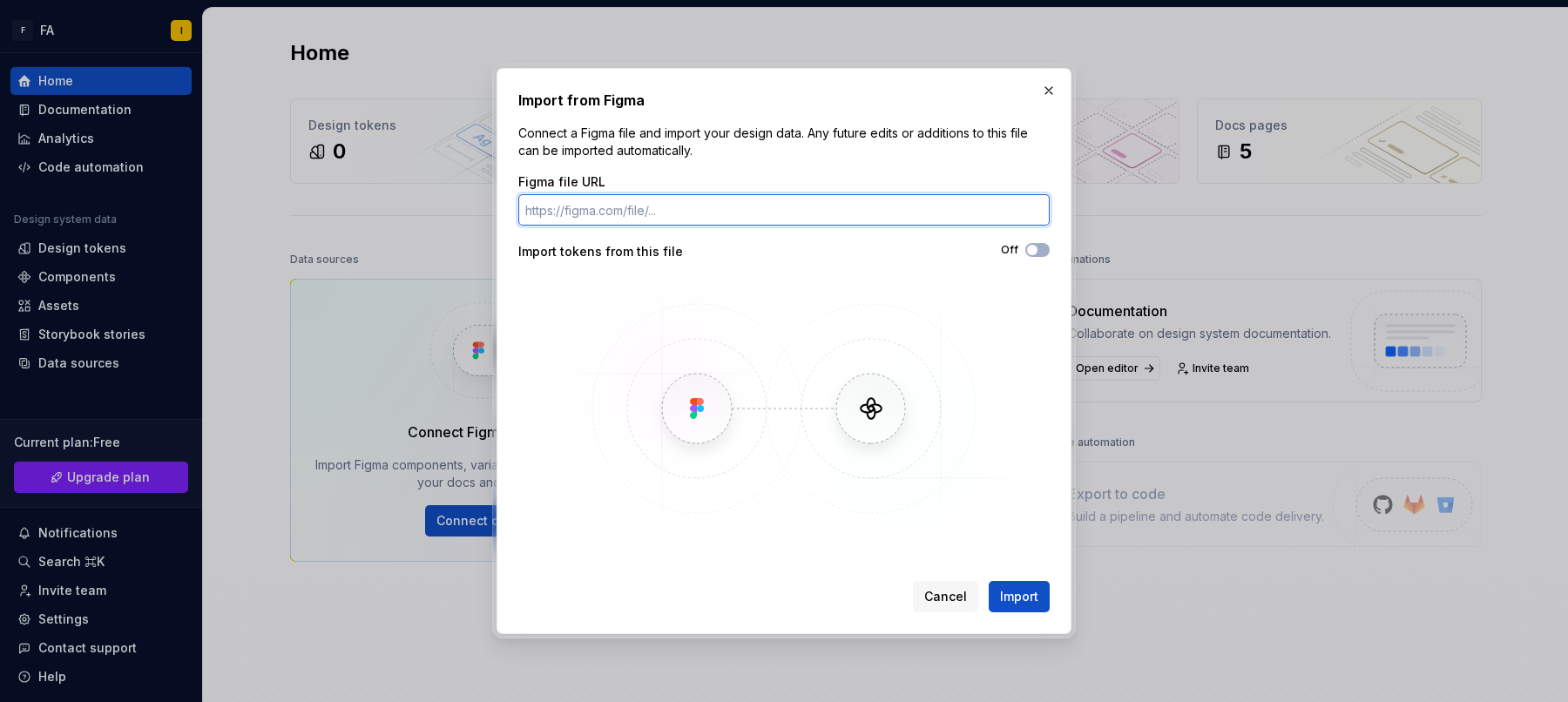 paste on "https://www.figma.com/design/H8cjdHcZDZiCu1EC3q7pkF/Nutribot?node-id=0-1&t=wZBg56siUCNGnB2l-1" 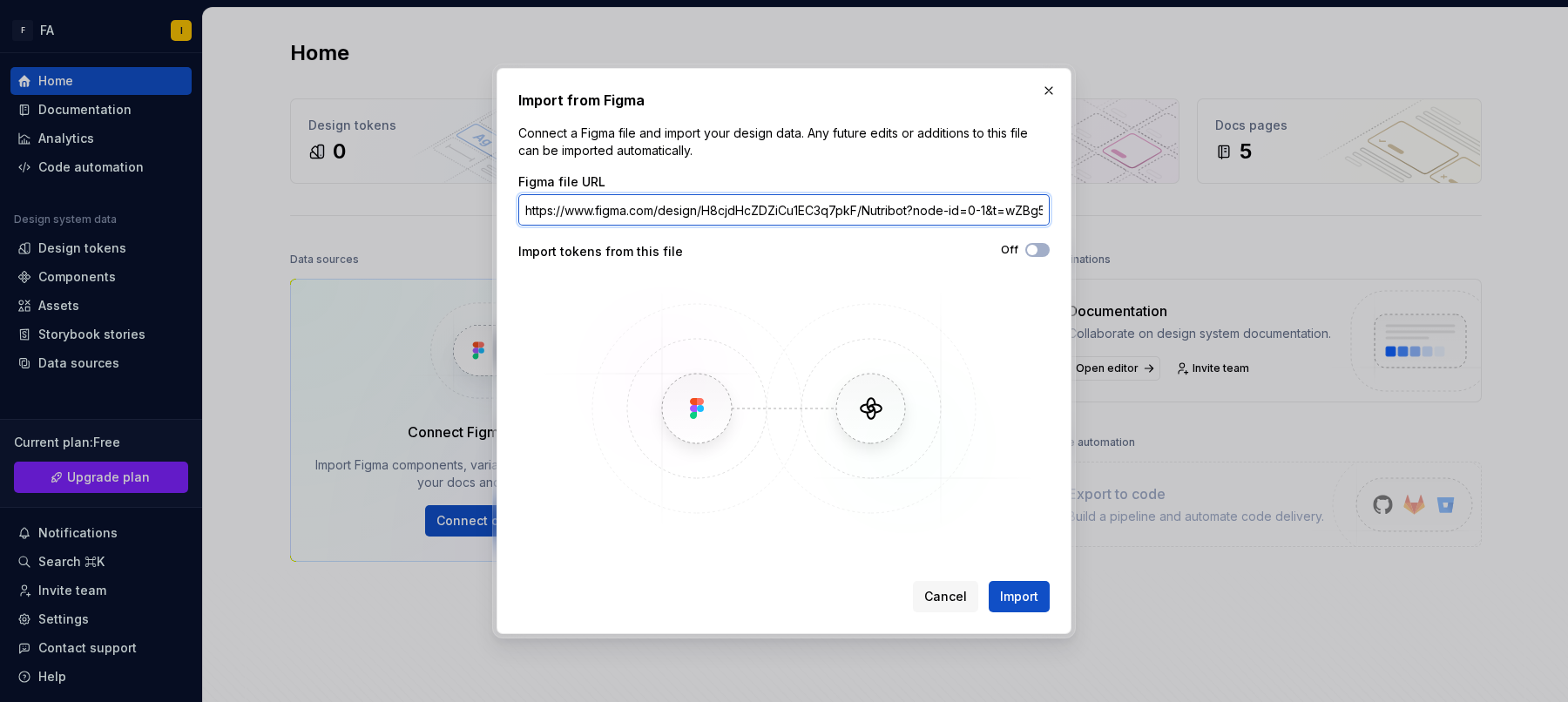 scroll, scrollTop: 0, scrollLeft: 98, axis: horizontal 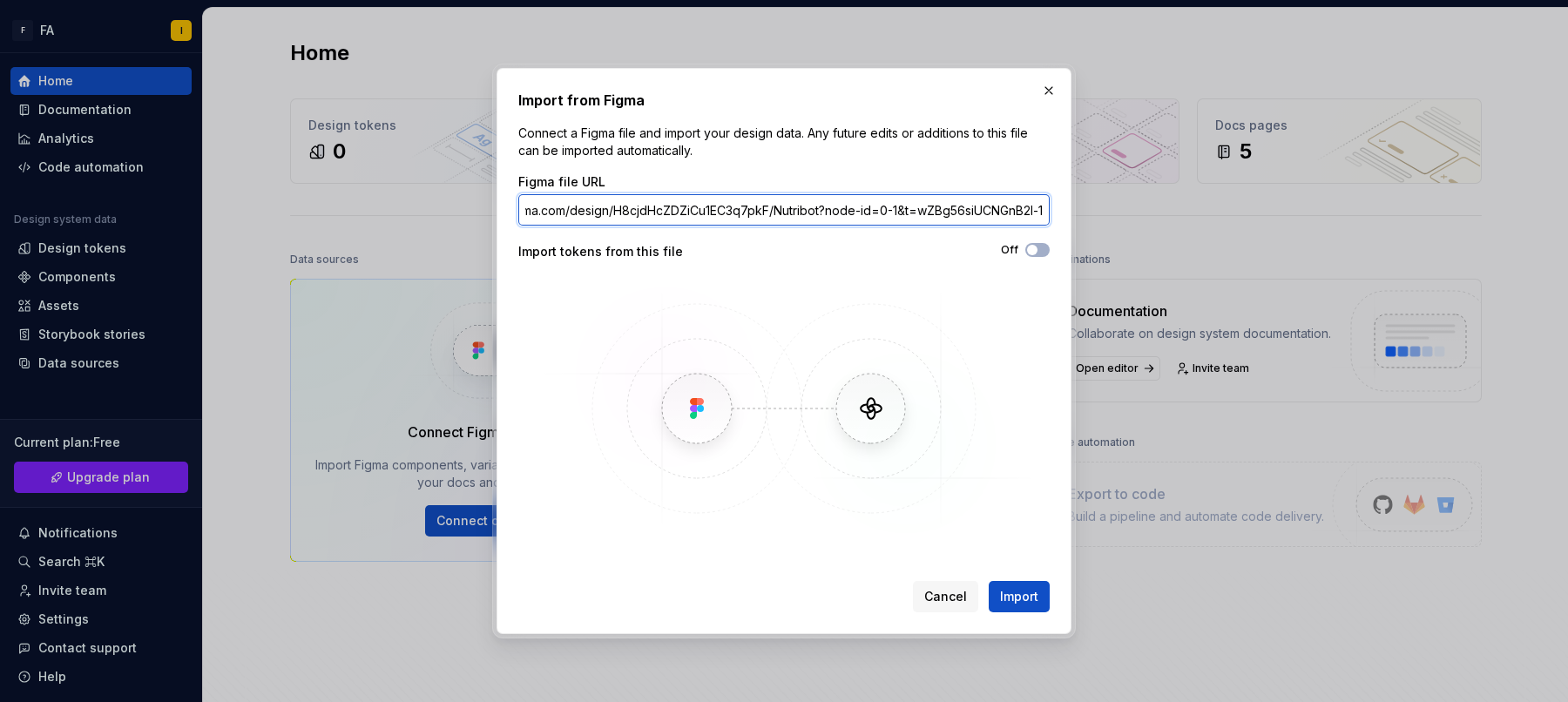 type on "https://www.figma.com/design/H8cjdHcZDZiCu1EC3q7pkF/Nutribot?node-id=0-1&t=wZBg56siUCNGnB2l-1" 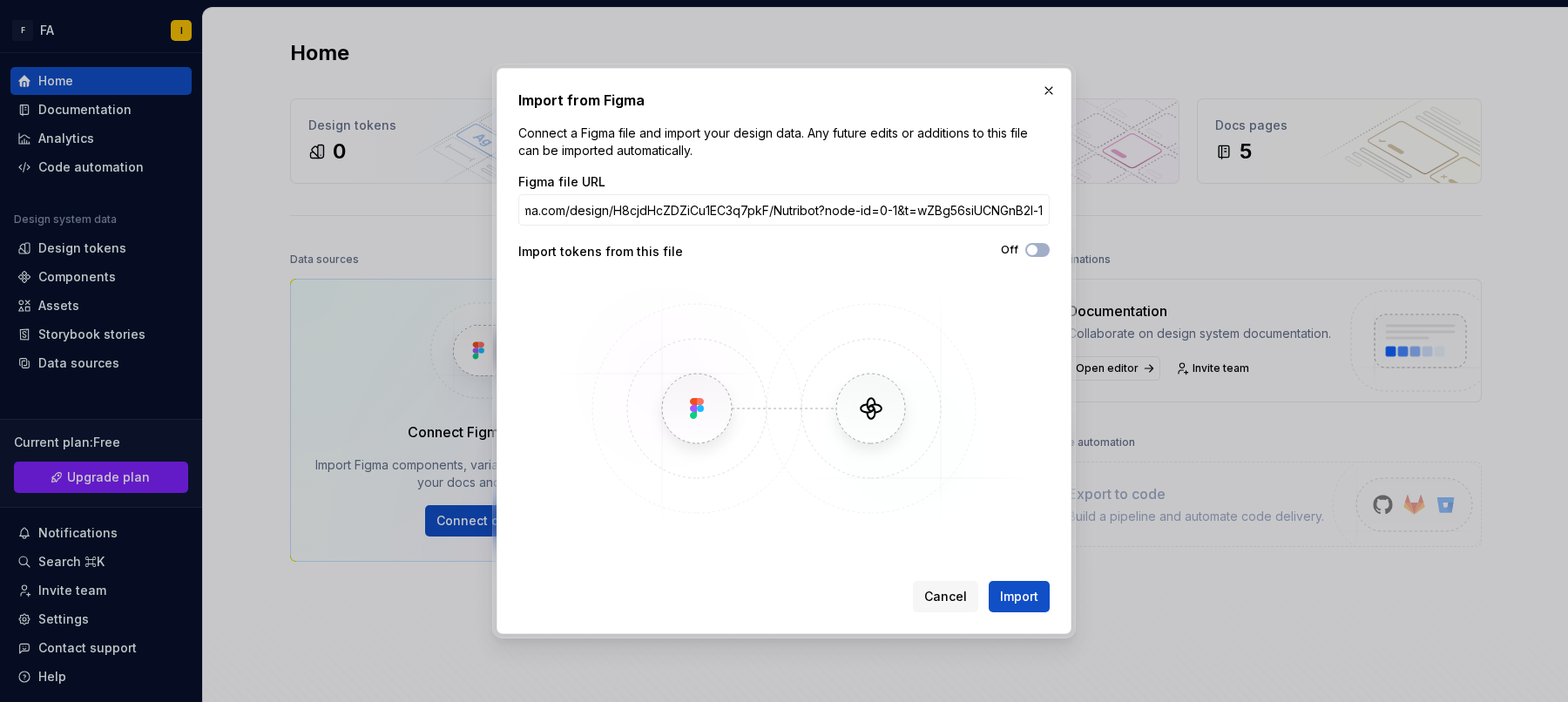 scroll, scrollTop: 0, scrollLeft: 0, axis: both 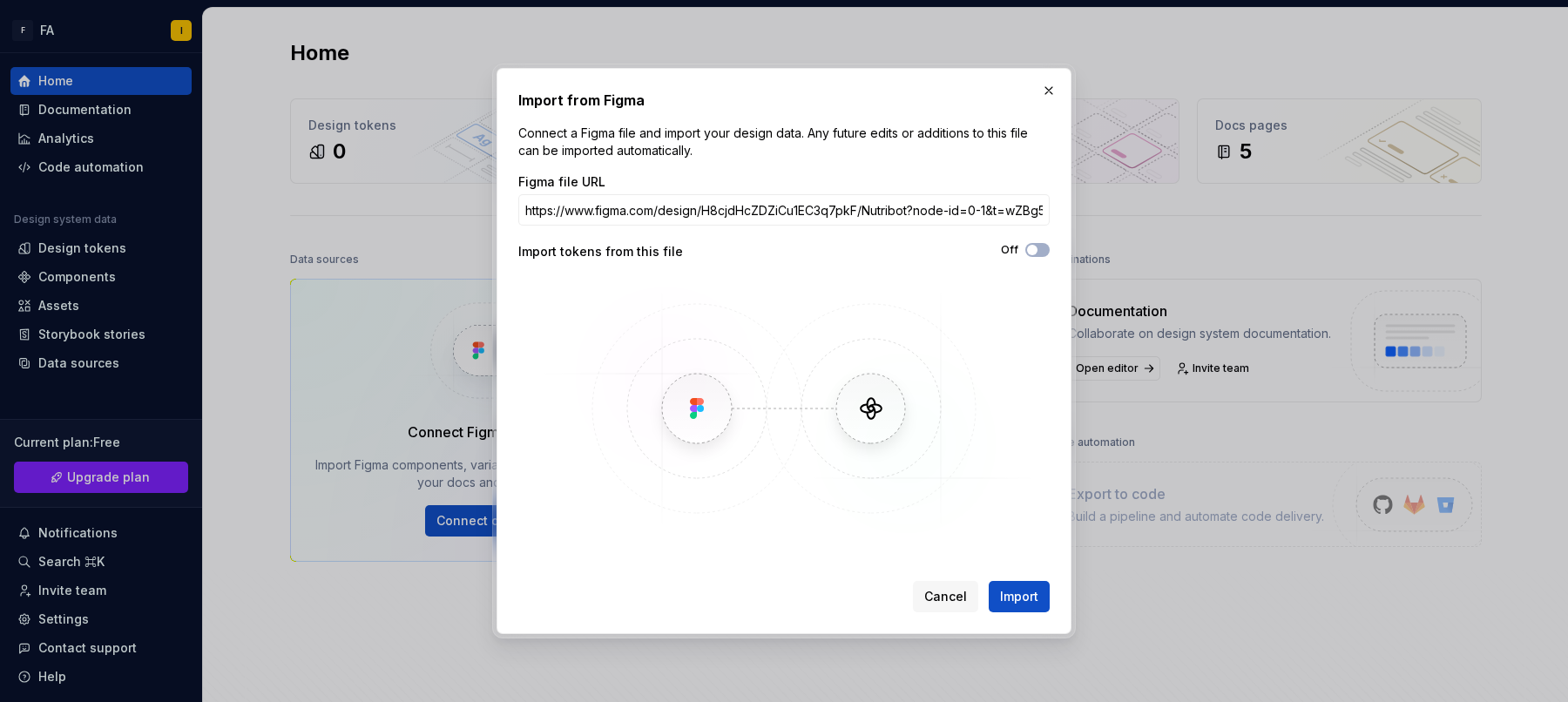 click at bounding box center [784, 408] 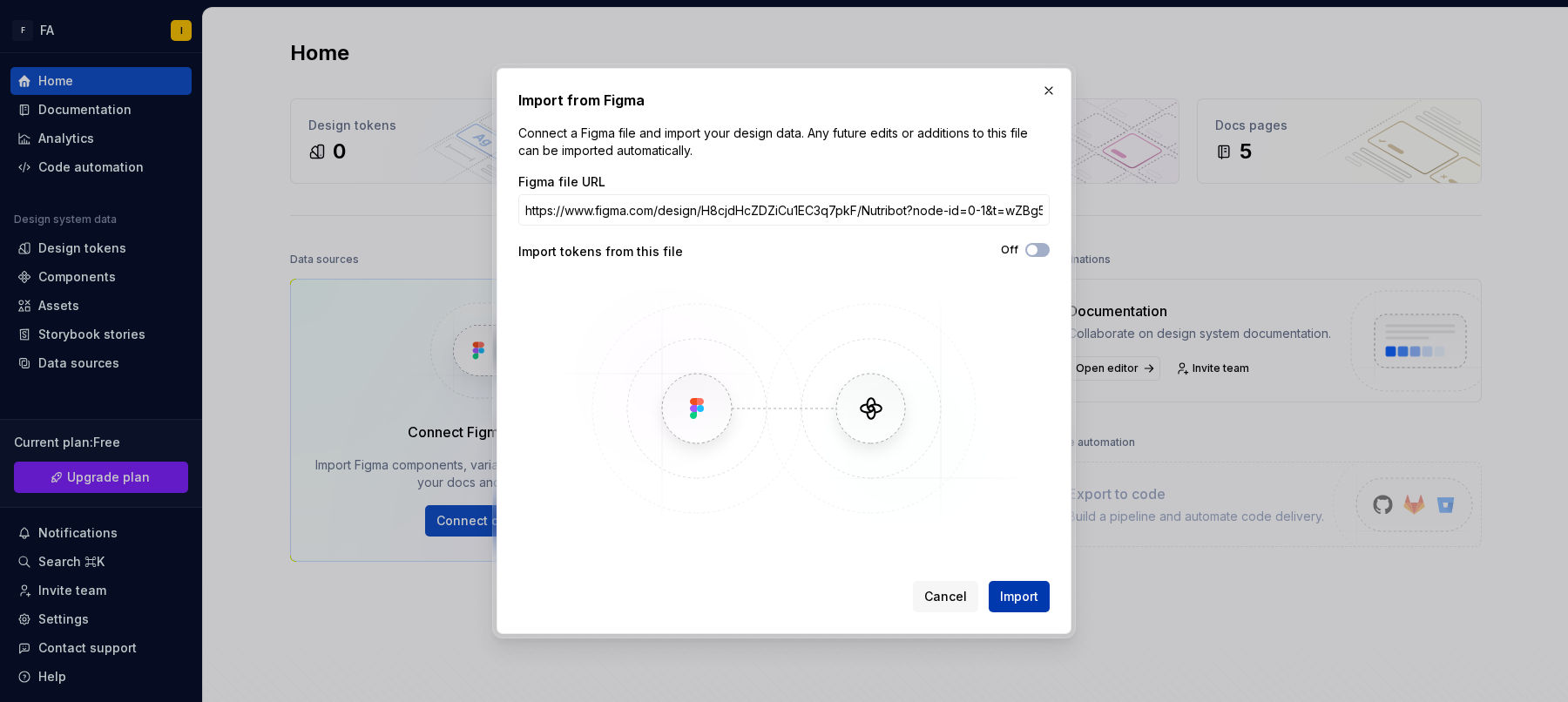 click on "Import" at bounding box center [1019, 597] 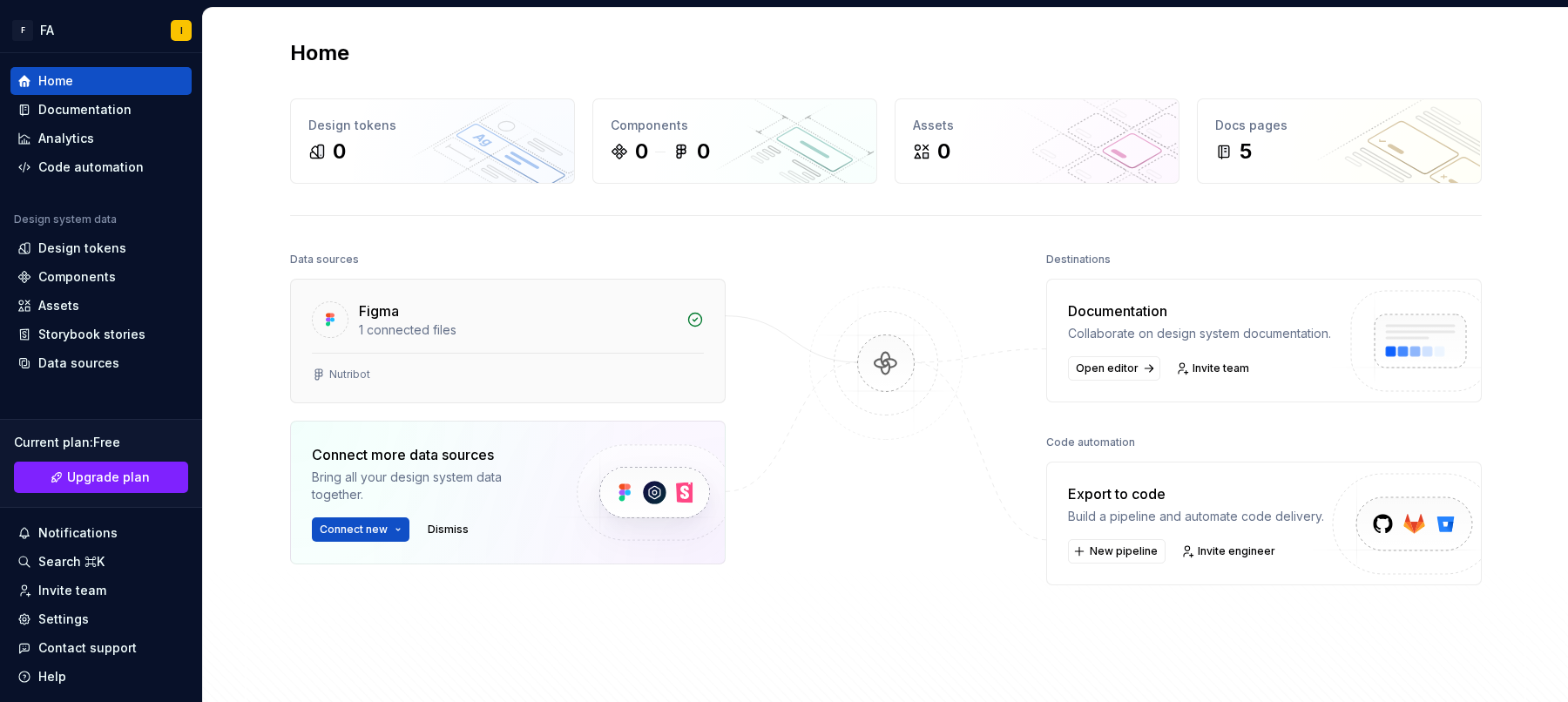 click on "1 connected files" at bounding box center [517, 330] 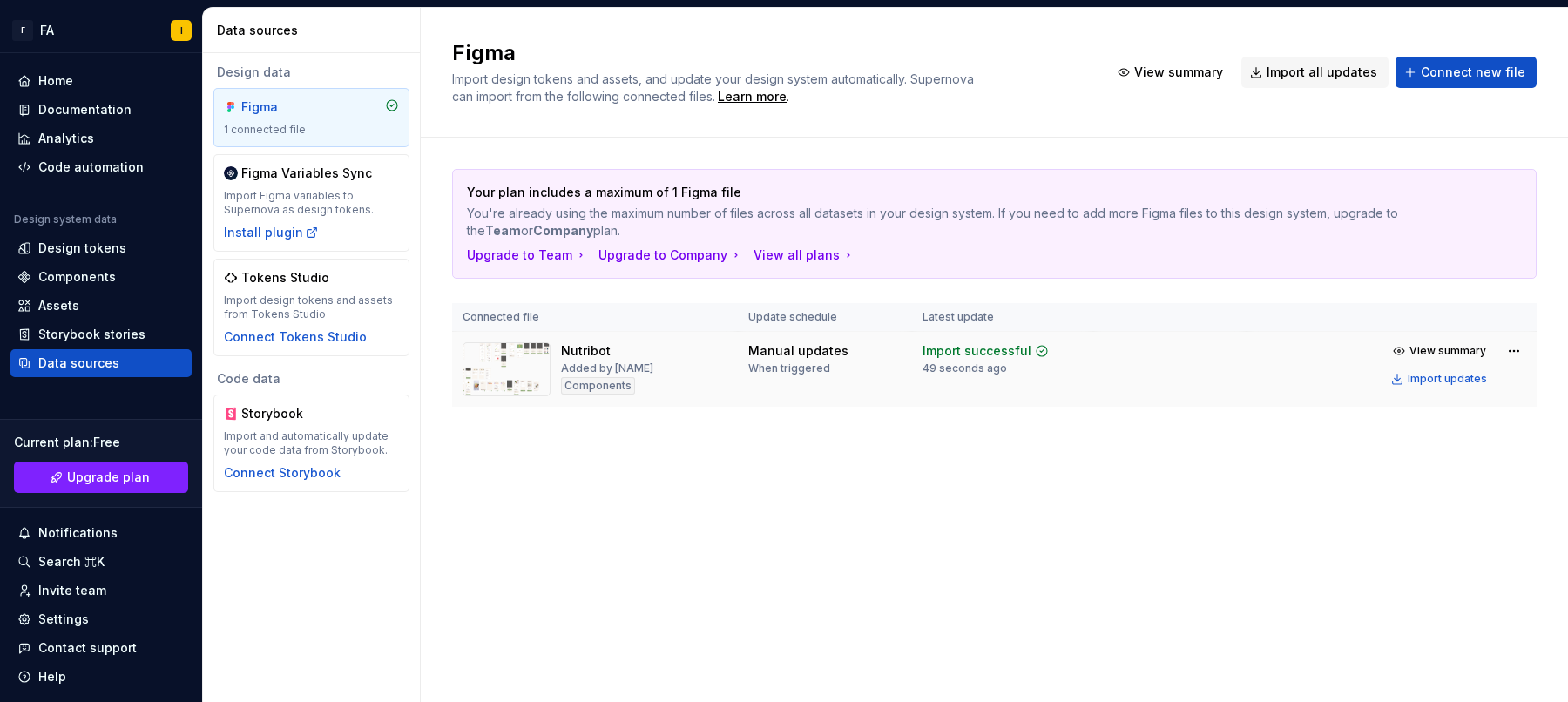 click at bounding box center [506, 369] 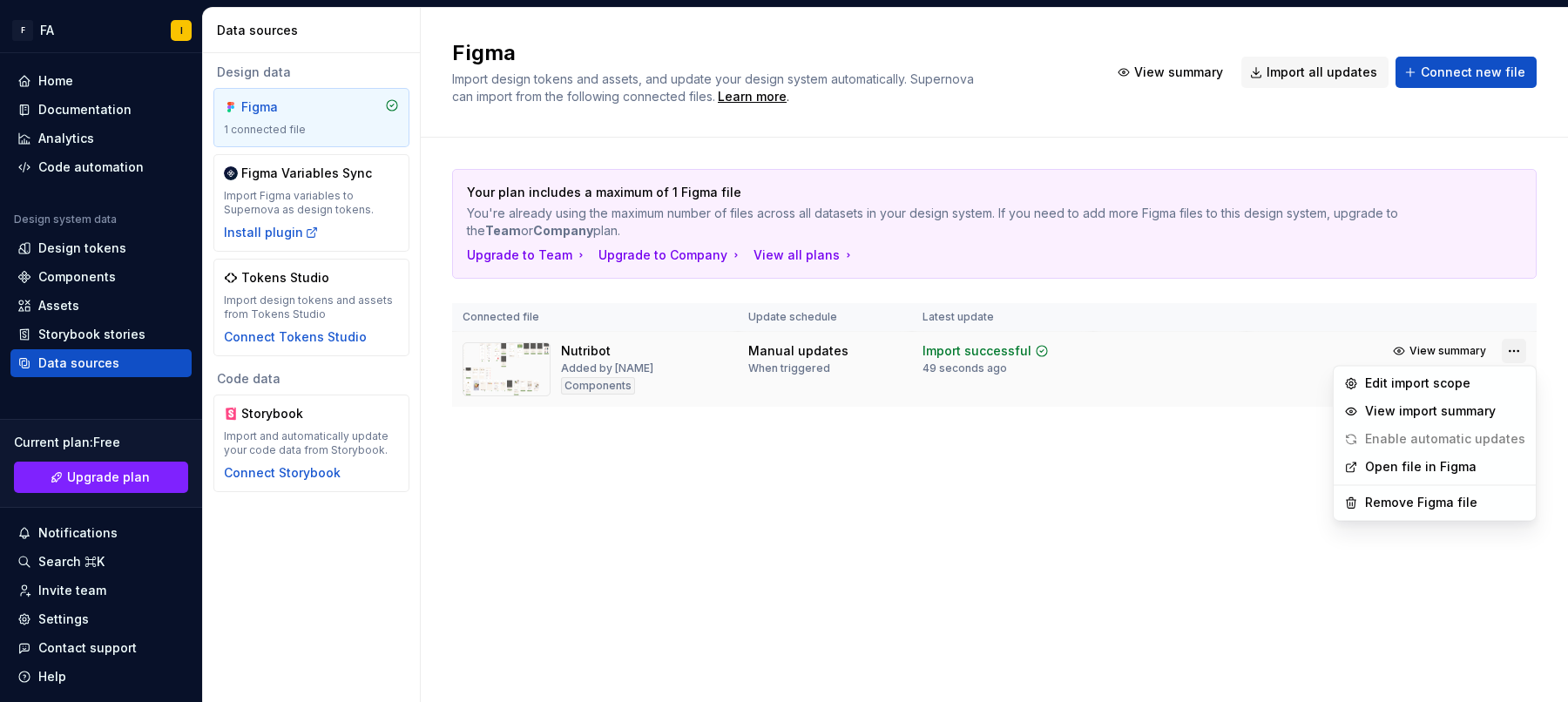 click on "F FA I Home Documentation Analytics Code automation Design system data Design tokens Components Assets Storybook stories Data sources Current plan :  Free Upgrade plan Notifications Search ⌘K Invite team Settings Contact support Help Data sources Design data Figma 1 connected file Figma Variables Sync Import Figma variables to Supernova as design tokens. Install plugin Tokens Studio Import design tokens and assets from Tokens Studio Connect Tokens Studio Code data Storybook Import and automatically update your code data from Storybook. Connect Storybook Figma Import design tokens and assets, and update your design system automatically. Supernova can import from the following connected files.   Learn more . View summary Import all updates Connect new file Your plan includes a maximum of 1 Figma file You're already using the maximum number of files across all datasets in your design system. If you need to add more Figma files to this design system, upgrade to the  Team  or  Company  plan. Upgrade to Team" at bounding box center (784, 351) 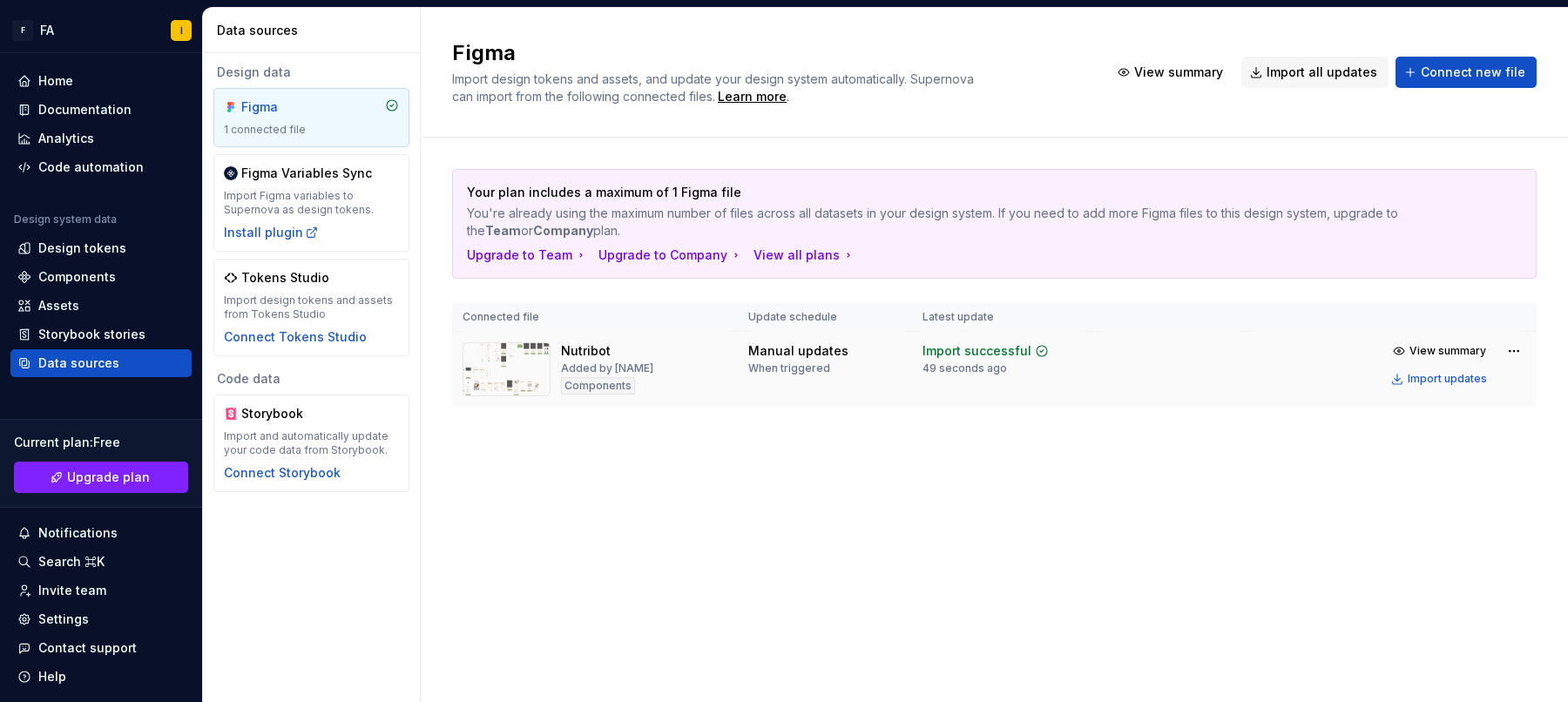click on "F FA I Home Documentation Analytics Code automation Design system data Design tokens Components Assets Storybook stories Data sources Current plan :  Free Upgrade plan Notifications Search ⌘K Invite team Settings Contact support Help Data sources Design data Figma 1 connected file Figma Variables Sync Import Figma variables to Supernova as design tokens. Install plugin Tokens Studio Import design tokens and assets from Tokens Studio Connect Tokens Studio Code data Storybook Import and automatically update your code data from Storybook. Connect Storybook Figma Import design tokens and assets, and update your design system automatically. Supernova can import from the following connected files.   Learn more . View summary Import all updates Connect new file Your plan includes a maximum of 1 Figma file You're already using the maximum number of files across all datasets in your design system. If you need to add more Figma files to this design system, upgrade to the  Team  or  Company  plan. Upgrade to Team" at bounding box center (784, 351) 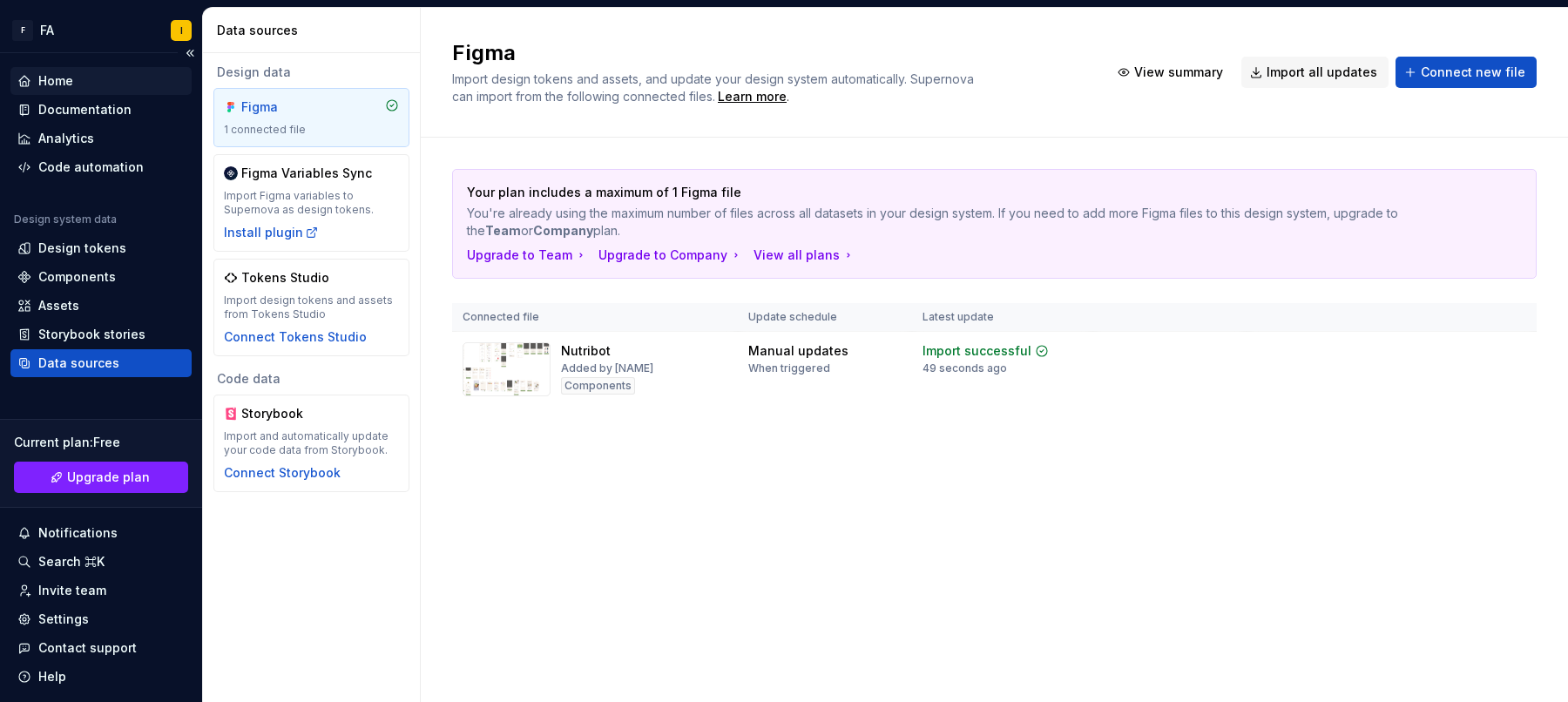 click on "Home" at bounding box center (101, 81) 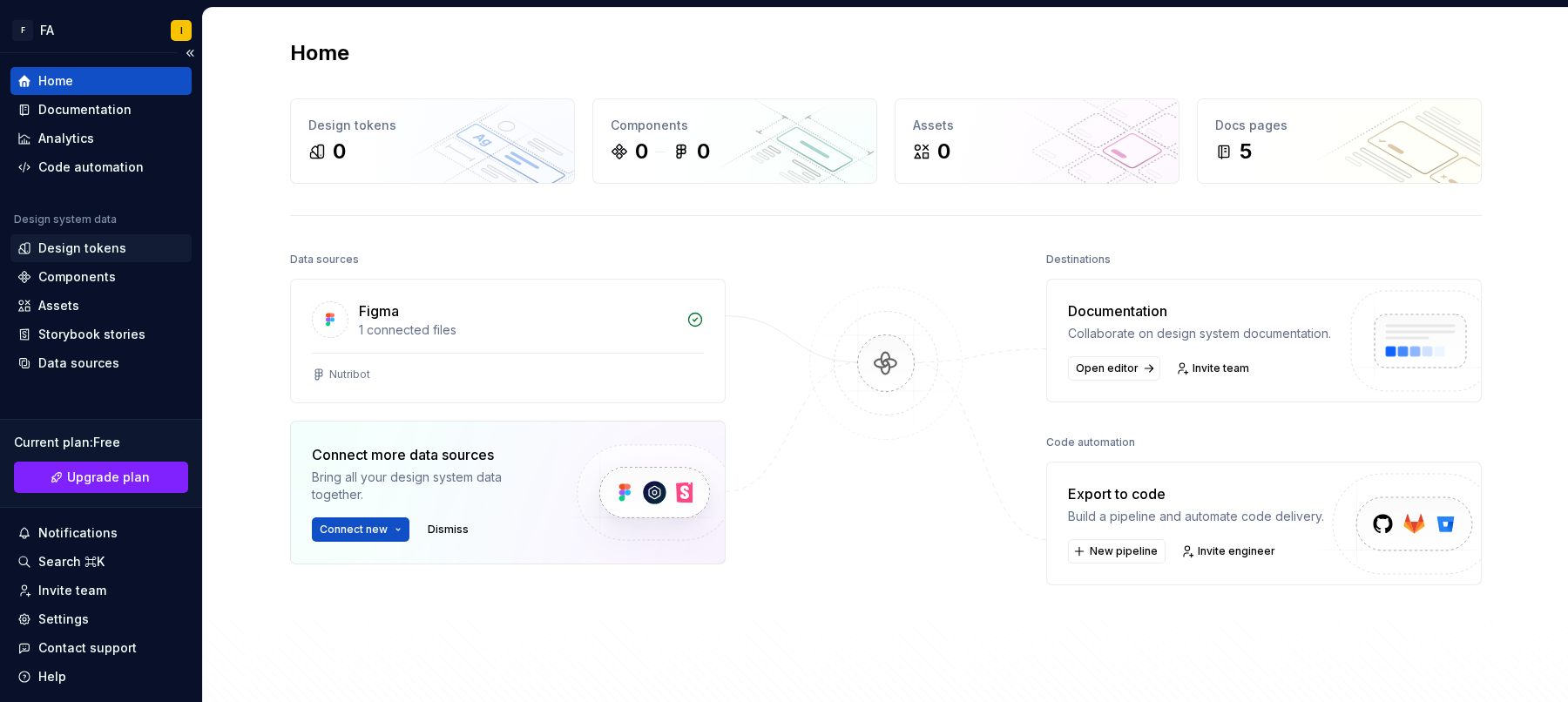 click on "Design tokens" at bounding box center [101, 248] 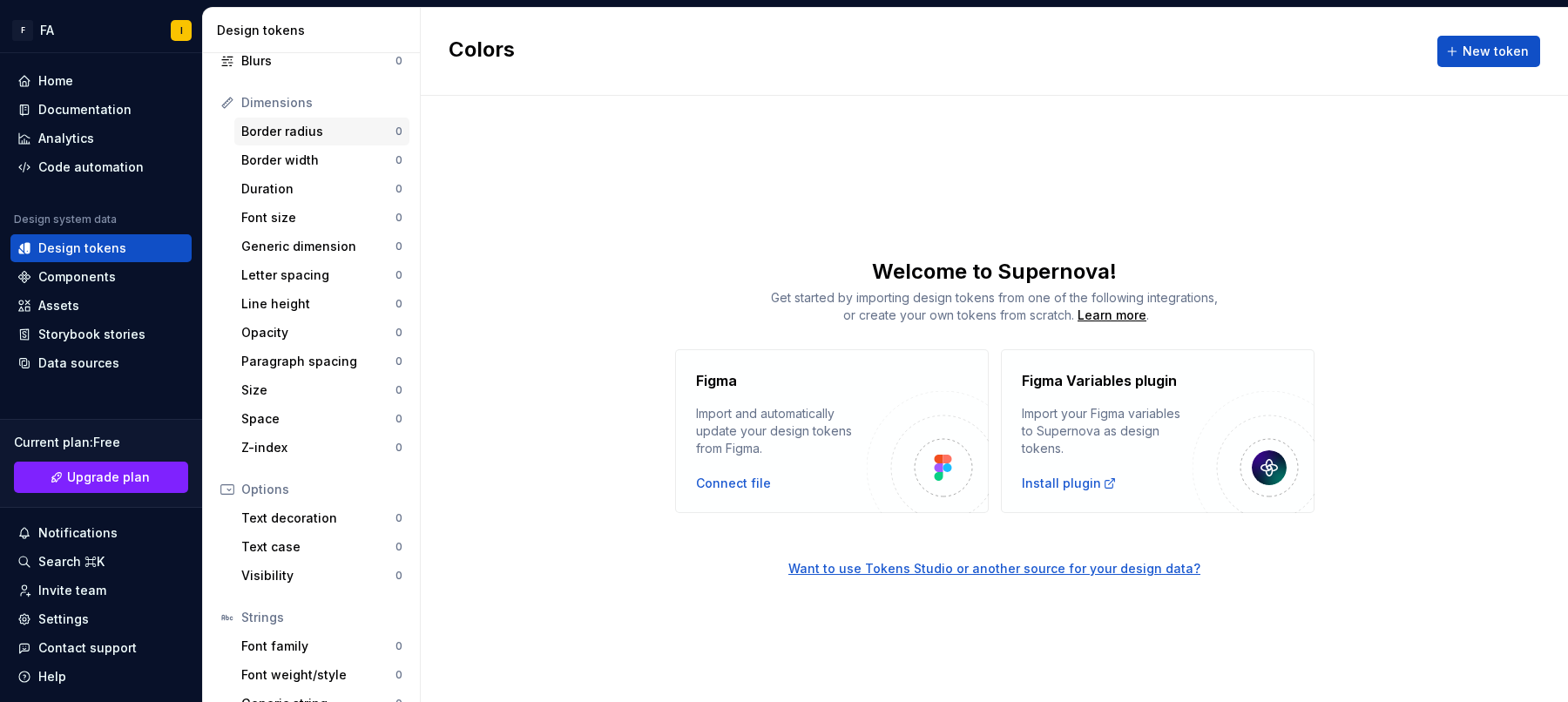 scroll, scrollTop: 0, scrollLeft: 0, axis: both 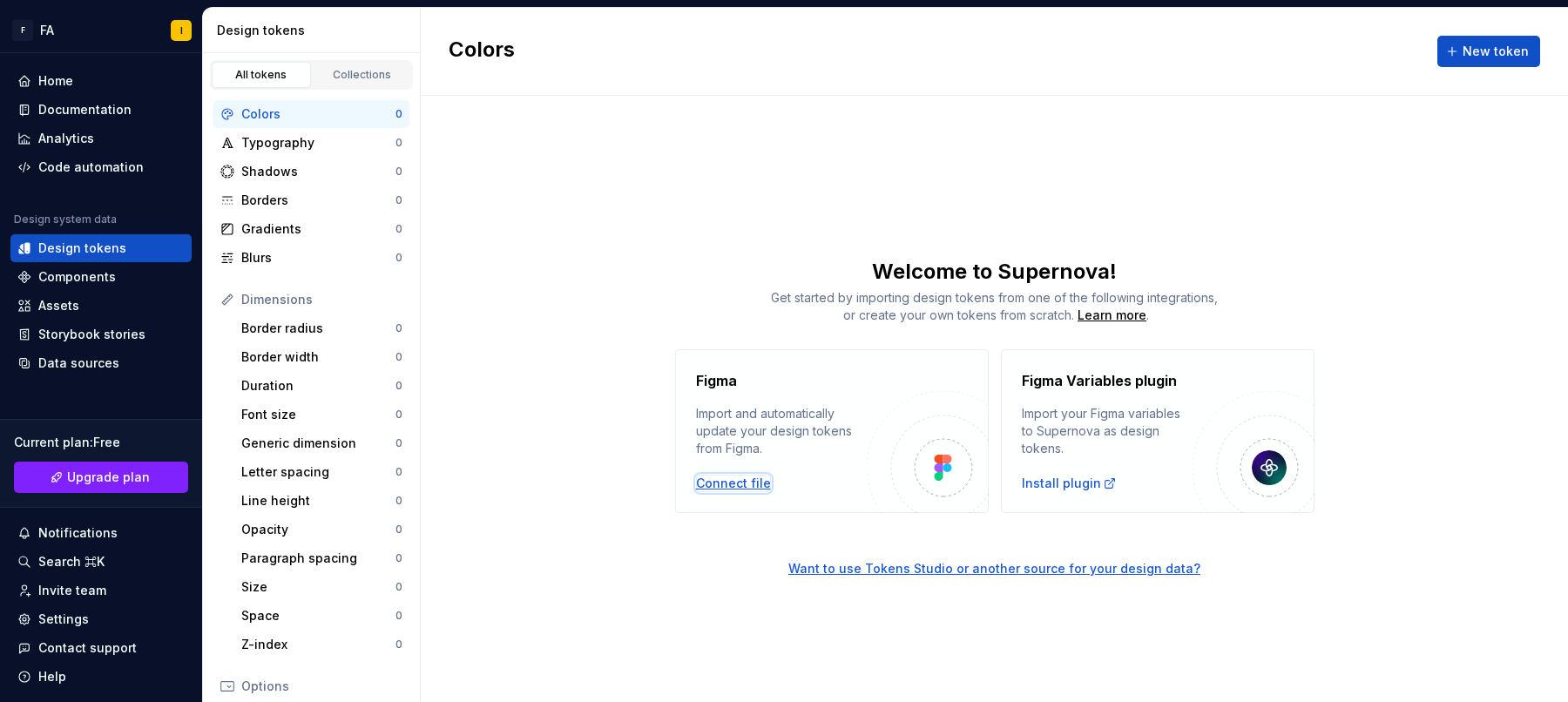 click on "Connect file" at bounding box center (733, 483) 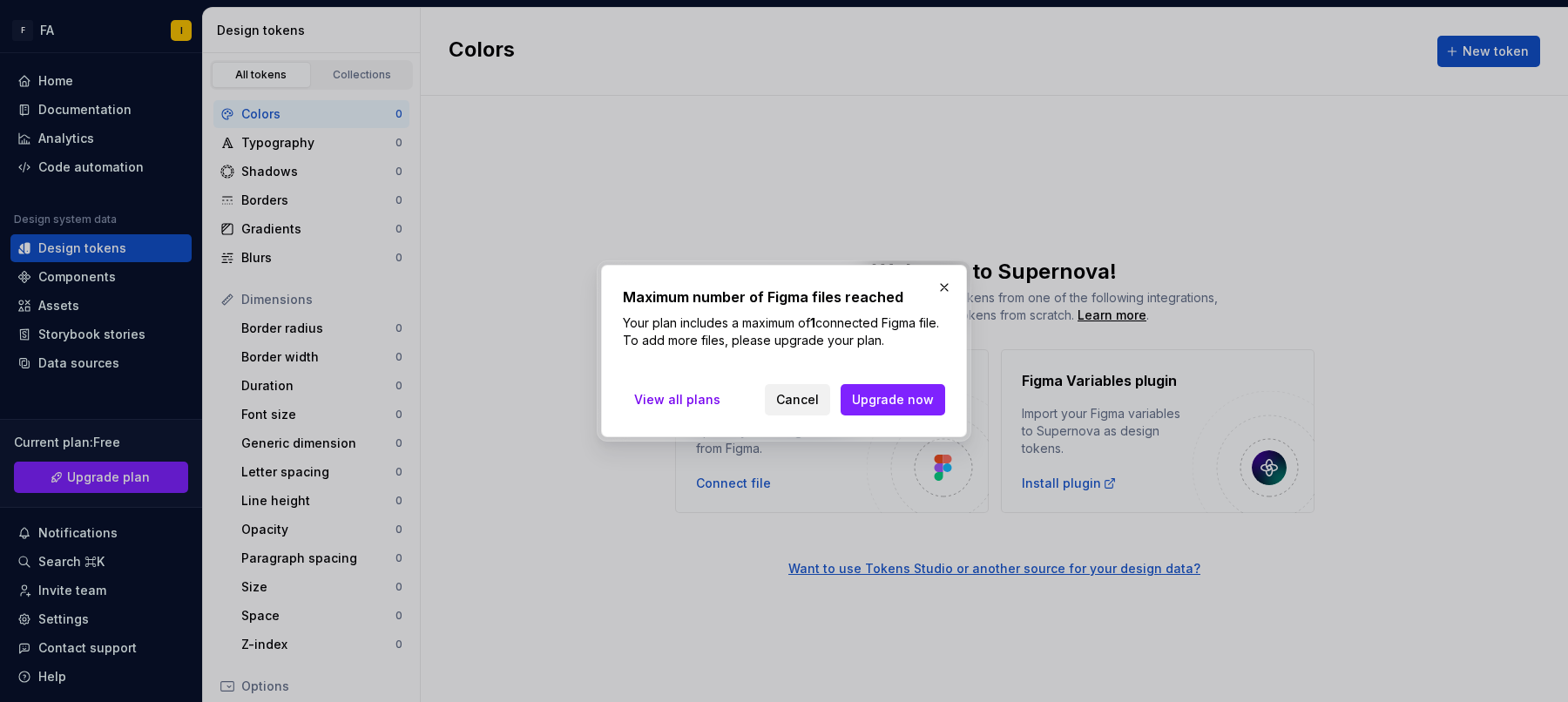 drag, startPoint x: 885, startPoint y: 405, endPoint x: 787, endPoint y: 395, distance: 98.508883 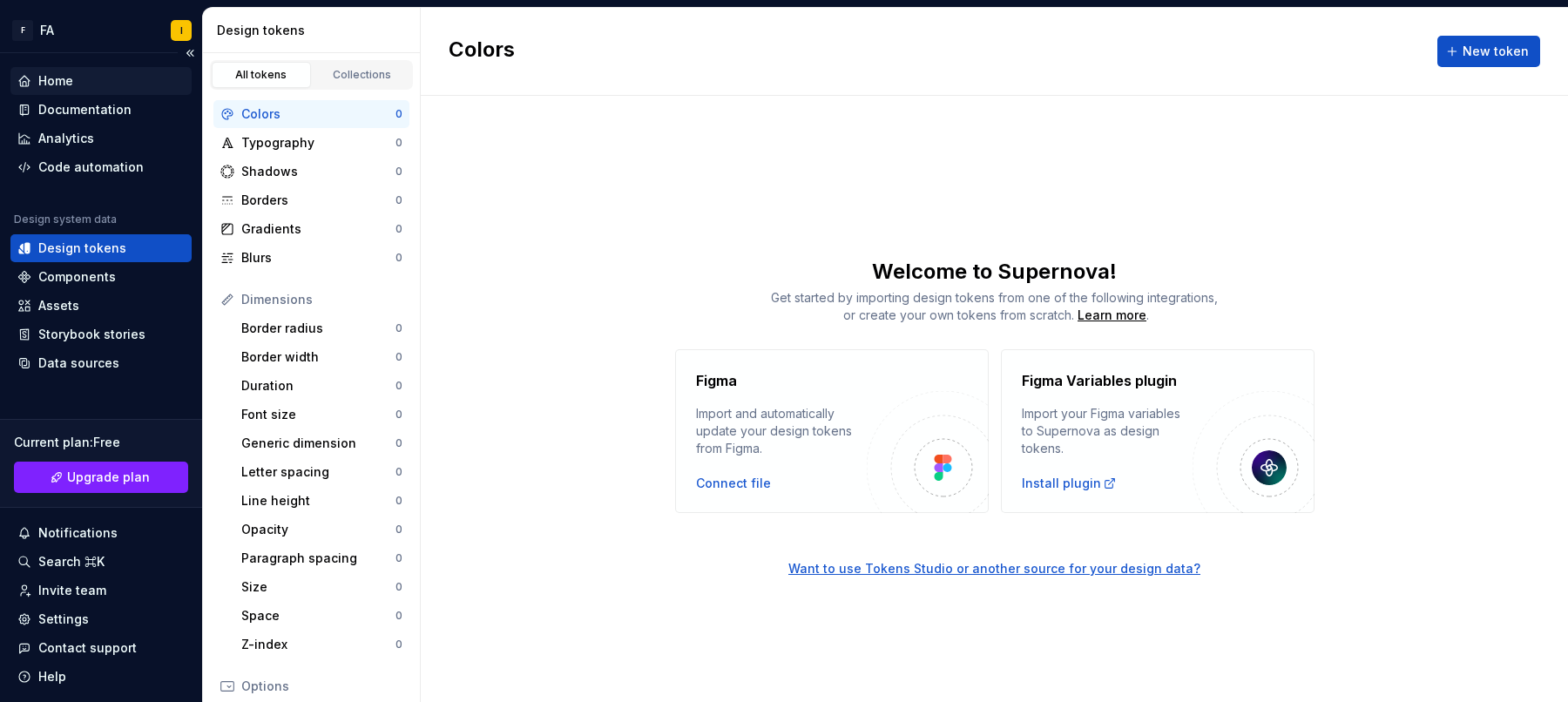 click on "Home" at bounding box center (101, 81) 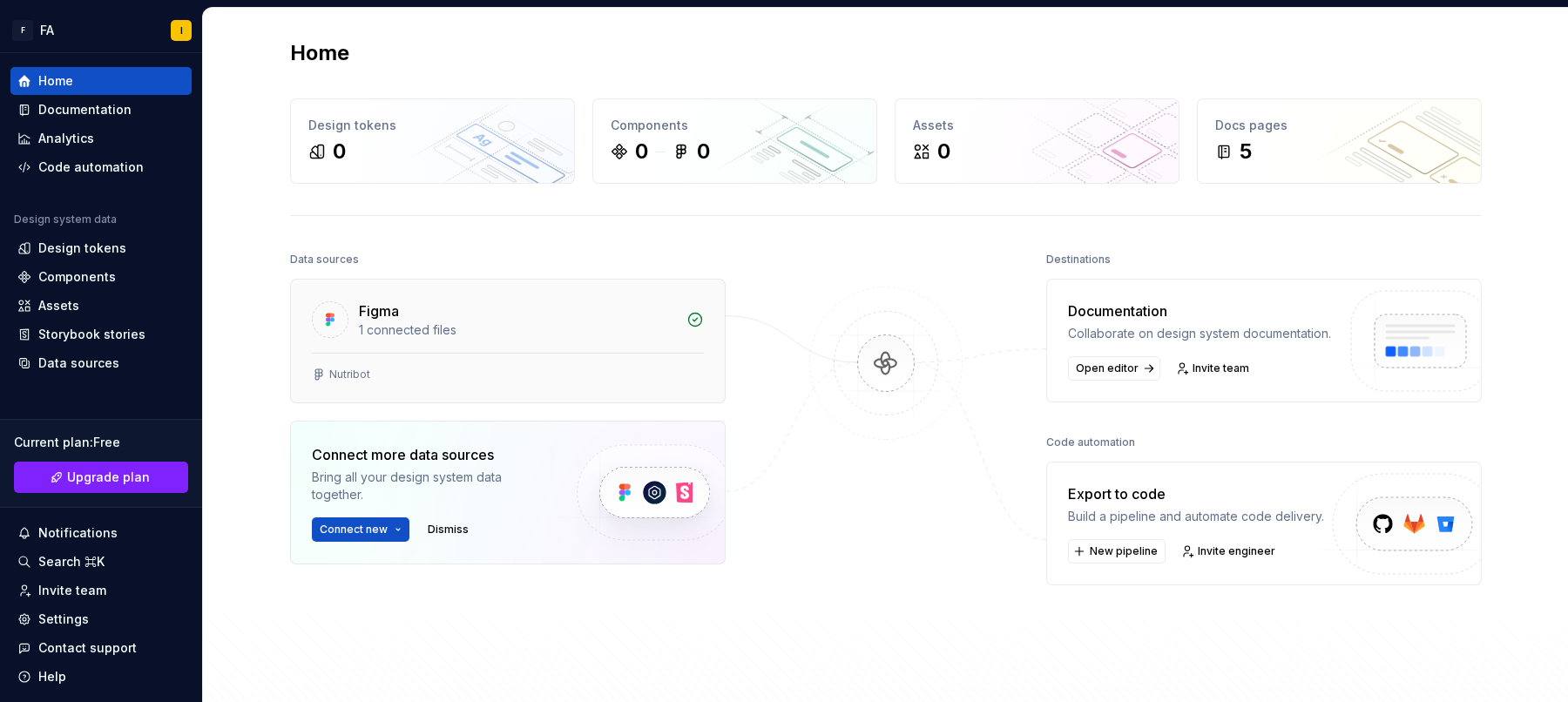 click on "Figma 1 connected files" at bounding box center (508, 316) 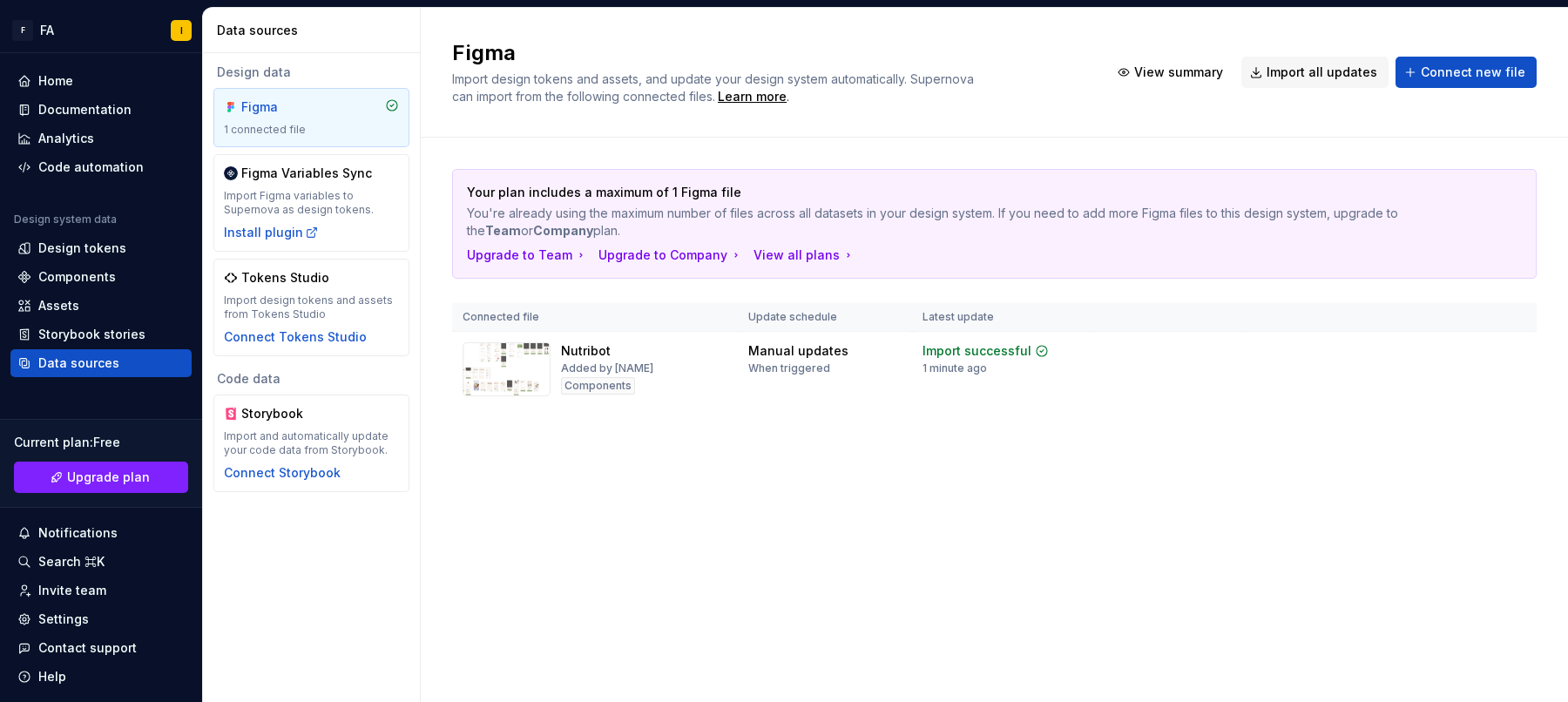 click on "1 connected file" at bounding box center (311, 130) 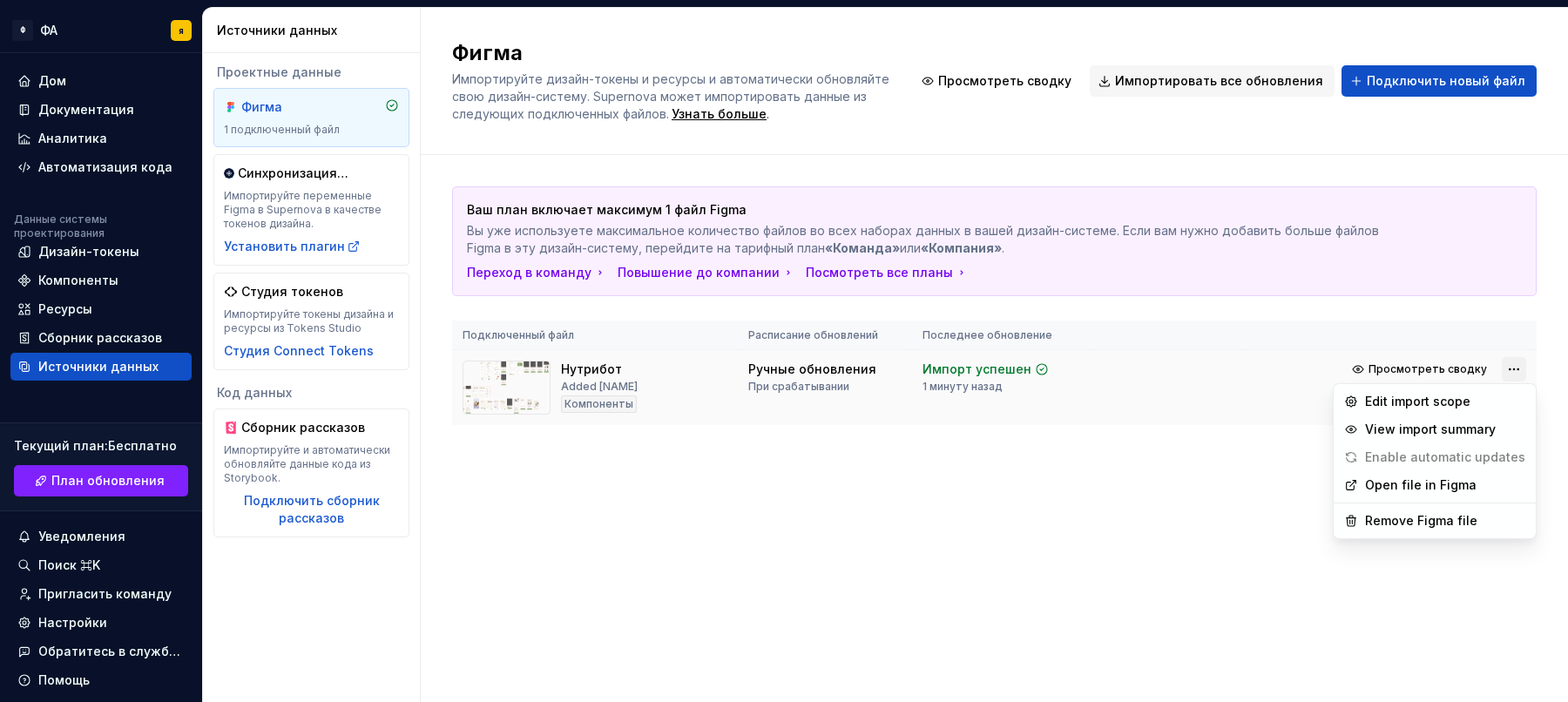 click on "Ф ФА я Дом Документация Аналитика Автоматизация кода Данные системы проектирования Дизайн-токены Компоненты Ресурсы Сборник рассказов Источники данных Текущий план  :  Бесплатно План обновления Уведомления Поиск ⌘K Пригласить команду Настройки Обратитесь в службу поддержки Помощь Источники данных Проектные данные Фигма 1 подключенный файл Синхронизация переменных Figma Импортируйте переменные Figma в Supernova в качестве токенов дизайна. Установить плагин Студия токенов Импортируйте токены дизайна и ресурсы из Tokens Studio Студия Connect Tokens Код данных Фигма   .  ." at bounding box center (784, 351) 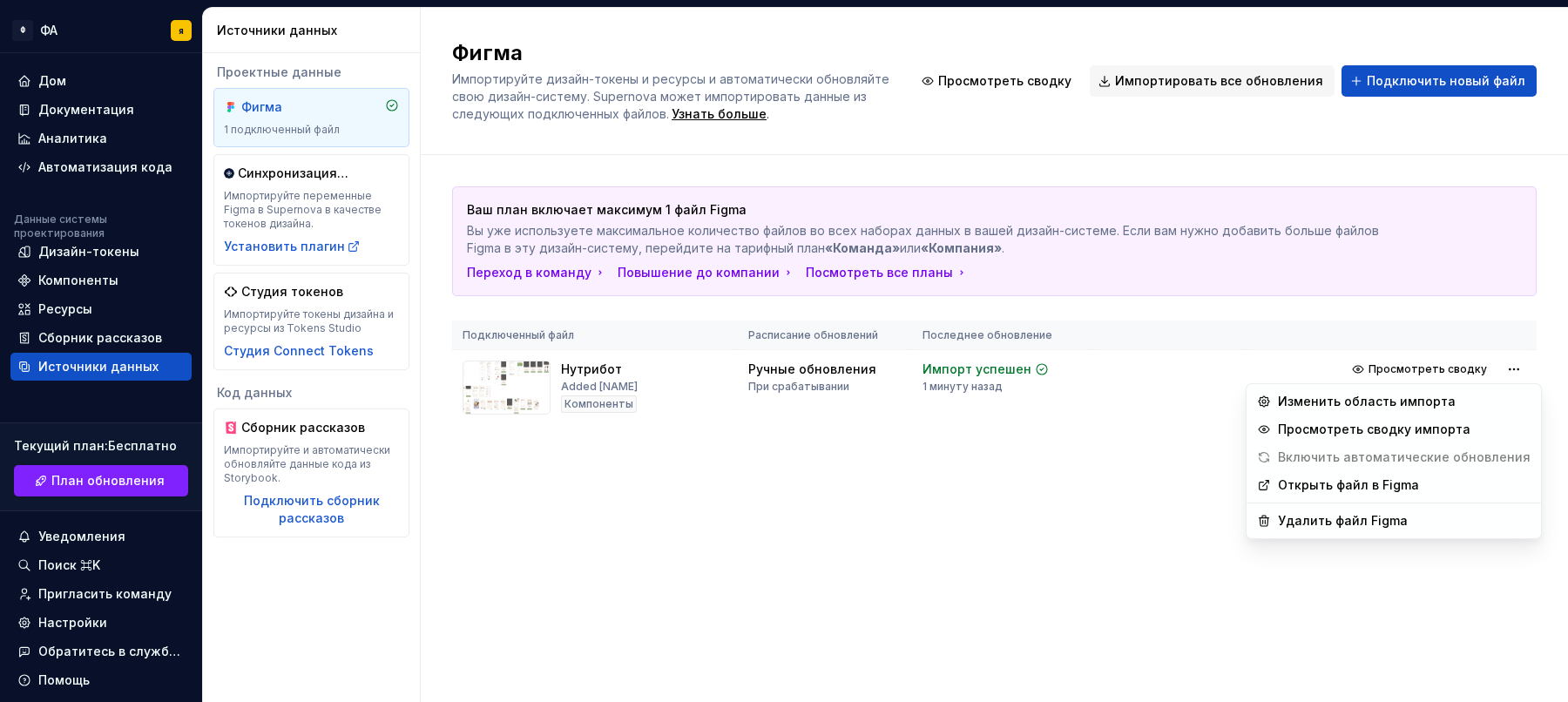 click on "Ф ФА я Дом Документация Аналитика Автоматизация кода Данные системы проектирования Дизайн-токены Компоненты Ресурсы Сборник рассказов Источники данных Текущий план  :  Бесплатно План обновления Уведомления Поиск ⌘K Пригласить команду Настройки Обратитесь в службу поддержки Помощь Источники данных Проектные данные Фигма 1 подключенный файл Синхронизация переменных Figma Импортируйте переменные Figma в Supernova в качестве токенов дизайна. Установить плагин Студия токенов Импортируйте токены дизайна и ресурсы из Tokens Studio Студия Connect Tokens Код данных Фигма   .  ." at bounding box center (784, 351) 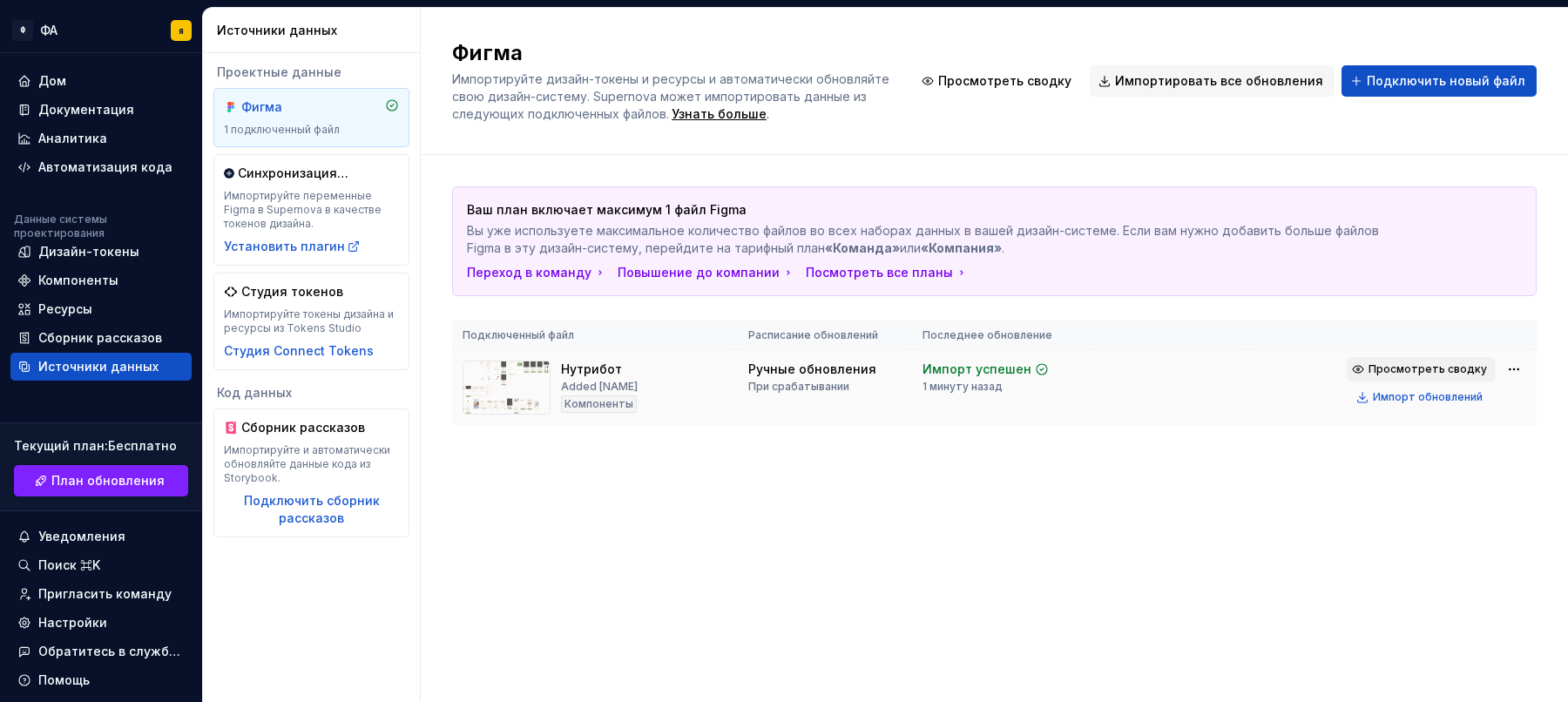 click on "Просмотреть сводку" at bounding box center [1428, 368] 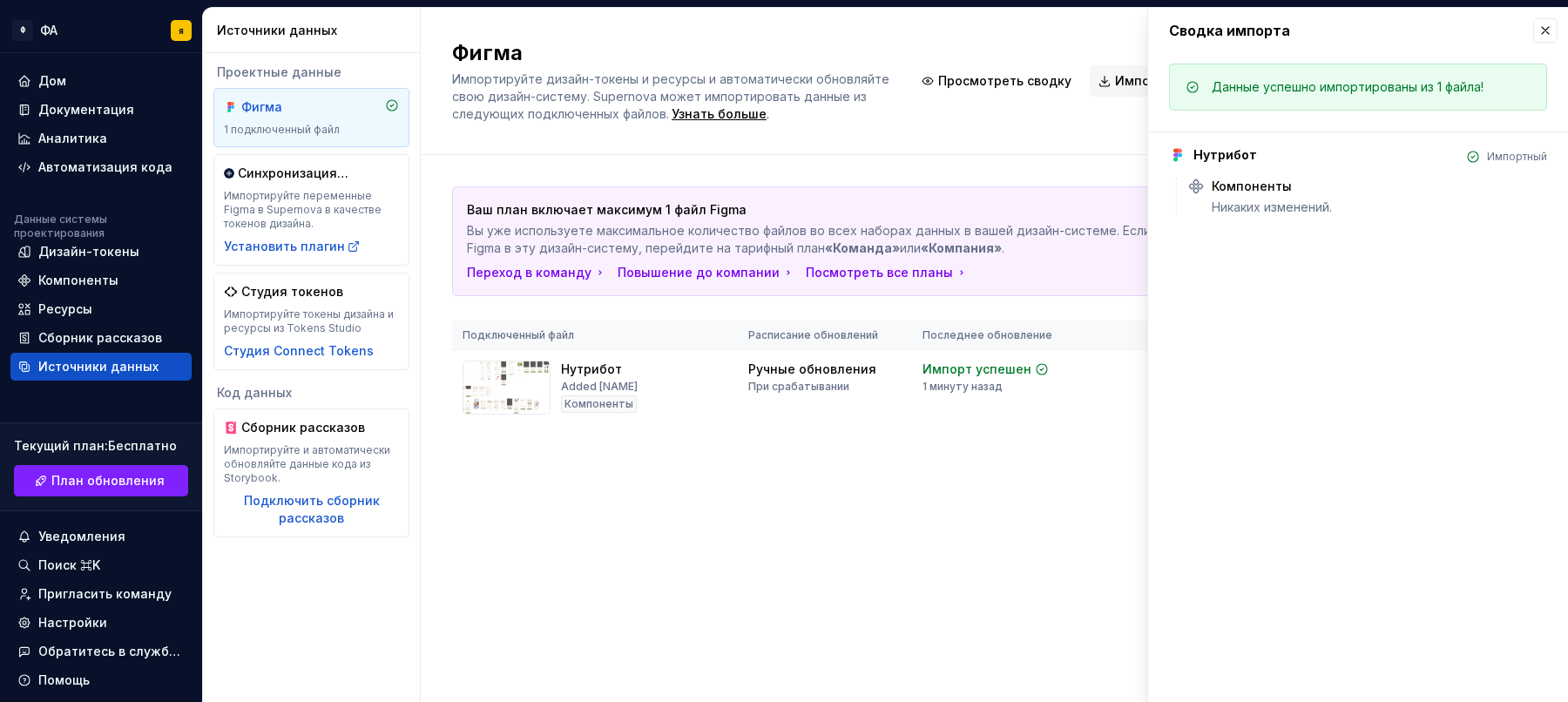 click on "Сводка импорта" at bounding box center (1358, 30) 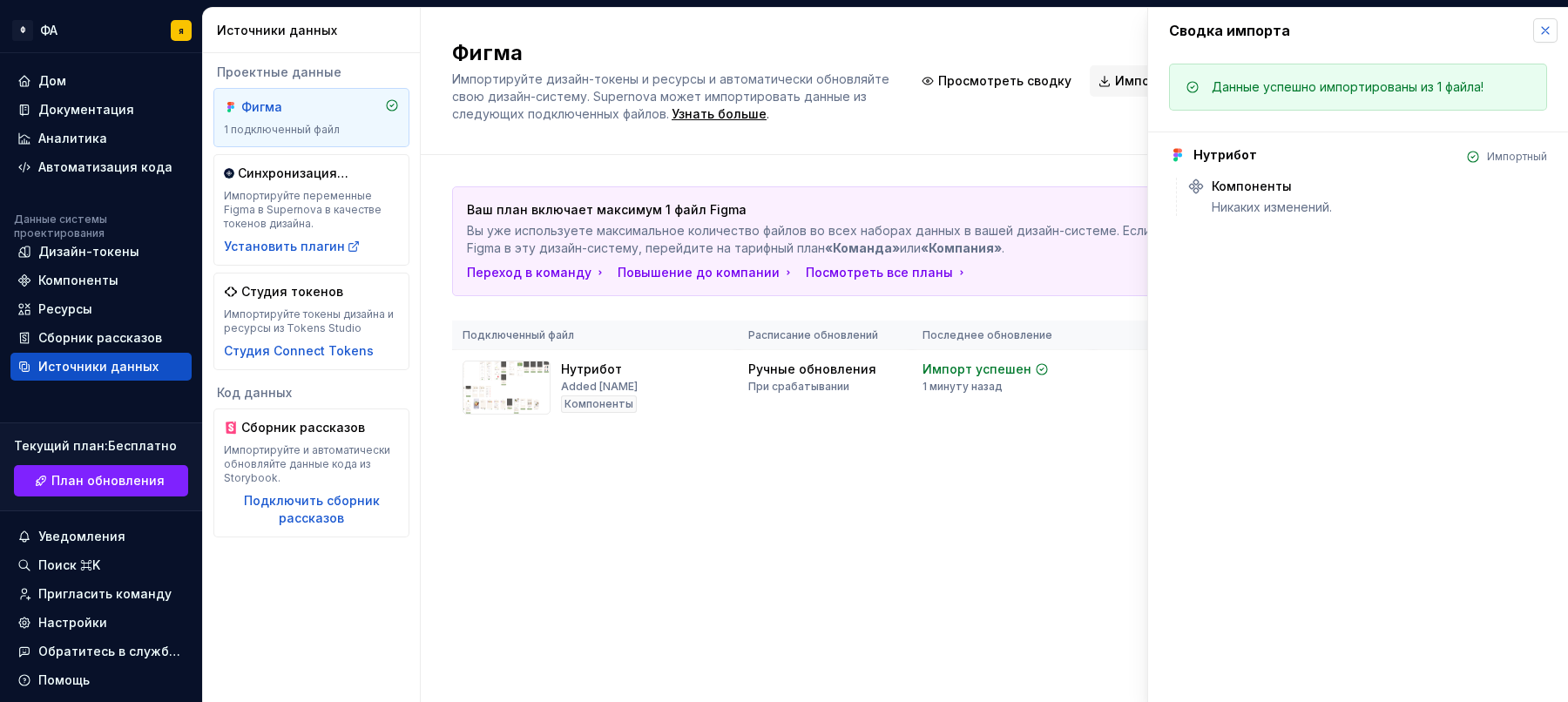 click at bounding box center [1545, 30] 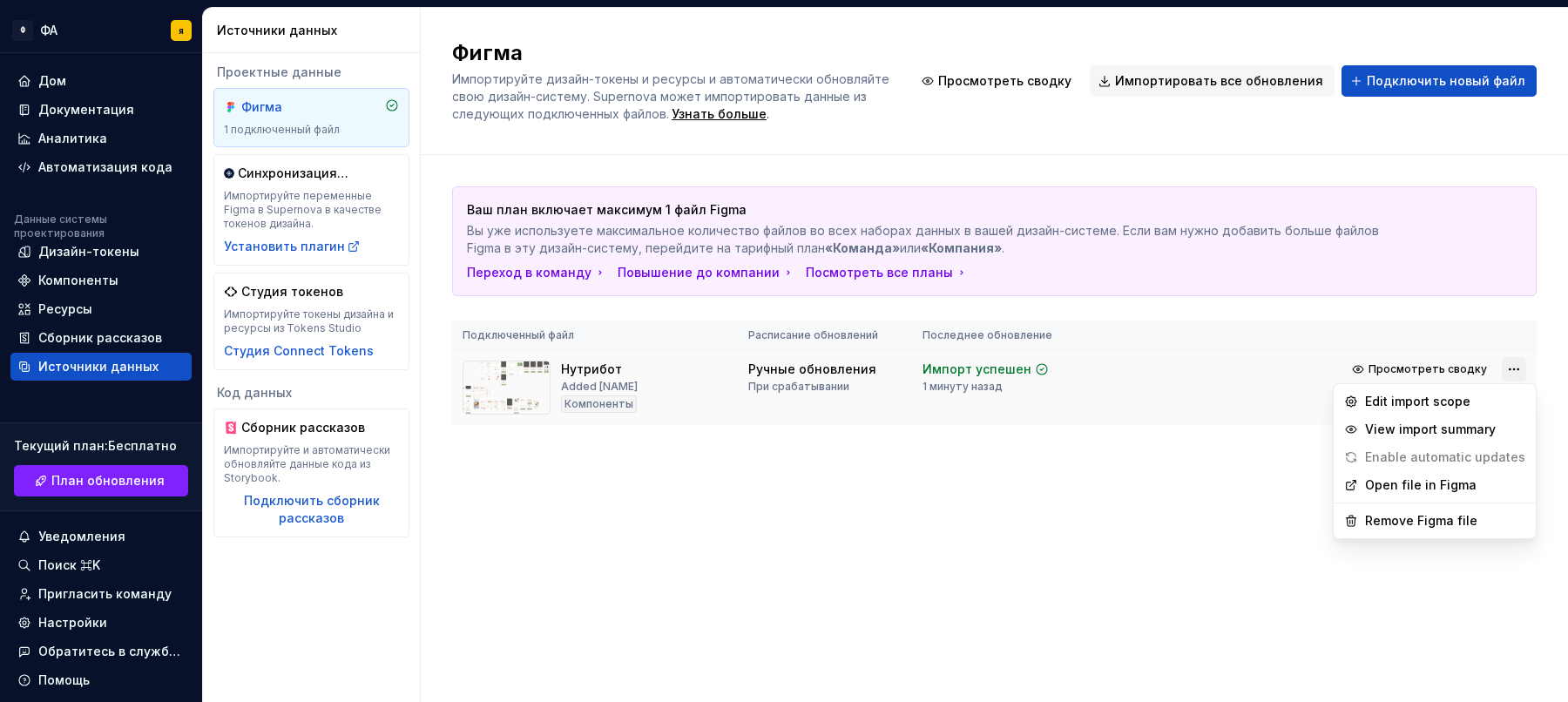 click on "Ф ФА я Дом Документация Аналитика Автоматизация кода Данные системы проектирования Дизайн-токены Компоненты Ресурсы Сборник рассказов Источники данных Текущий план  :  Бесплатно План обновления Уведомления Поиск ⌘K Пригласить команду Настройки Обратитесь в службу поддержки Помощь Источники данных Проектные данные Фигма 1 подключенный файл Синхронизация переменных Figma Импортируйте переменные Figma в Supernova в качестве токенов дизайна. Установить плагин Студия токенов Импортируйте токены дизайна и ресурсы из Tokens Studio Студия Connect Tokens Код данных Фигма   .  ." at bounding box center [784, 351] 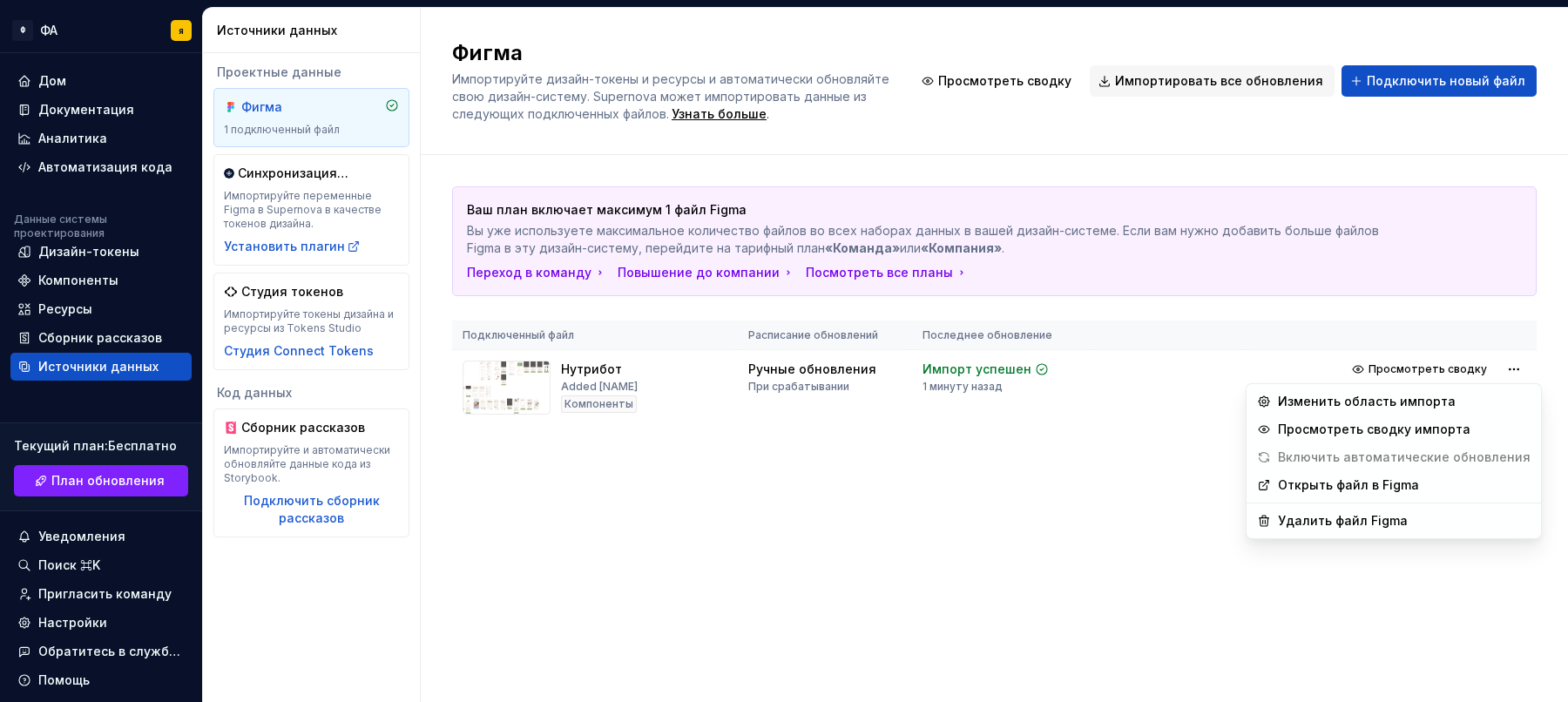 click on "Ф ФА я Дом Документация Аналитика Автоматизация кода Данные системы проектирования Дизайн-токены Компоненты Ресурсы Сборник рассказов Источники данных Текущий план  :  Бесплатно План обновления Уведомления Поиск ⌘K Пригласить команду Настройки Обратитесь в службу поддержки Помощь Источники данных Проектные данные Фигма 1 подключенный файл Синхронизация переменных Figma Импортируйте переменные Figma в Supernova в качестве токенов дизайна. Установить плагин Студия токенов Импортируйте токены дизайна и ресурсы из Tokens Studio Студия Connect Tokens Код данных Фигма   .  ." at bounding box center [784, 351] 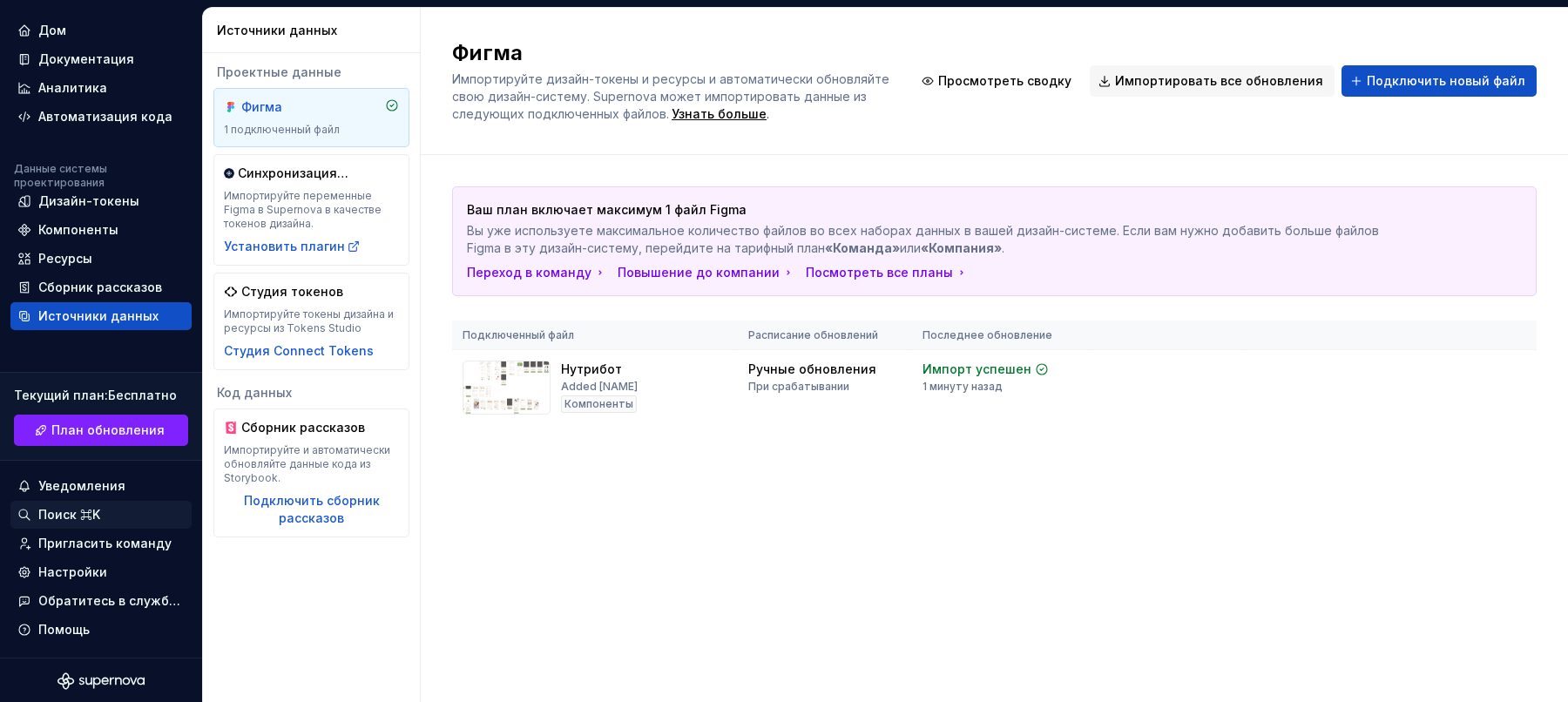 scroll, scrollTop: 0, scrollLeft: 0, axis: both 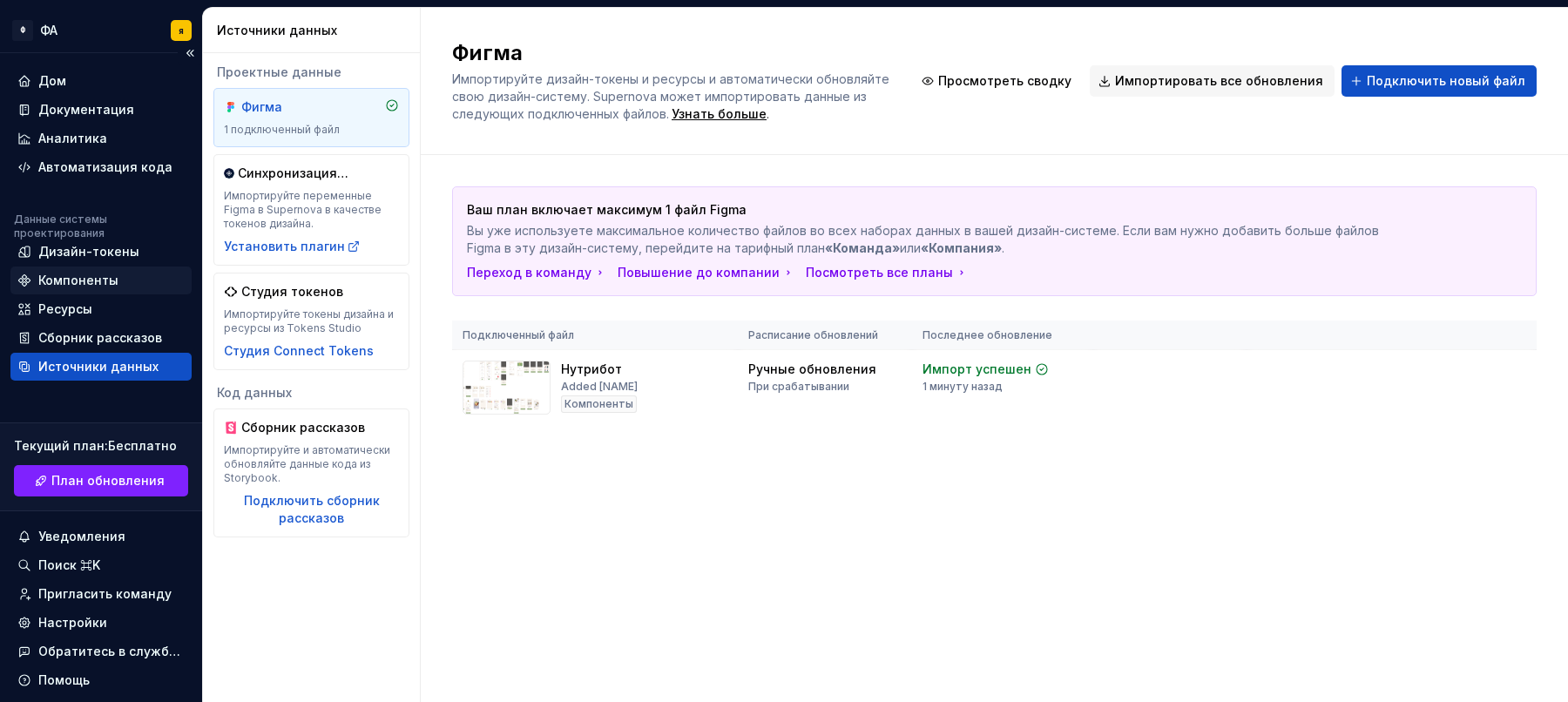 click on "Компоненты" at bounding box center (78, 280) 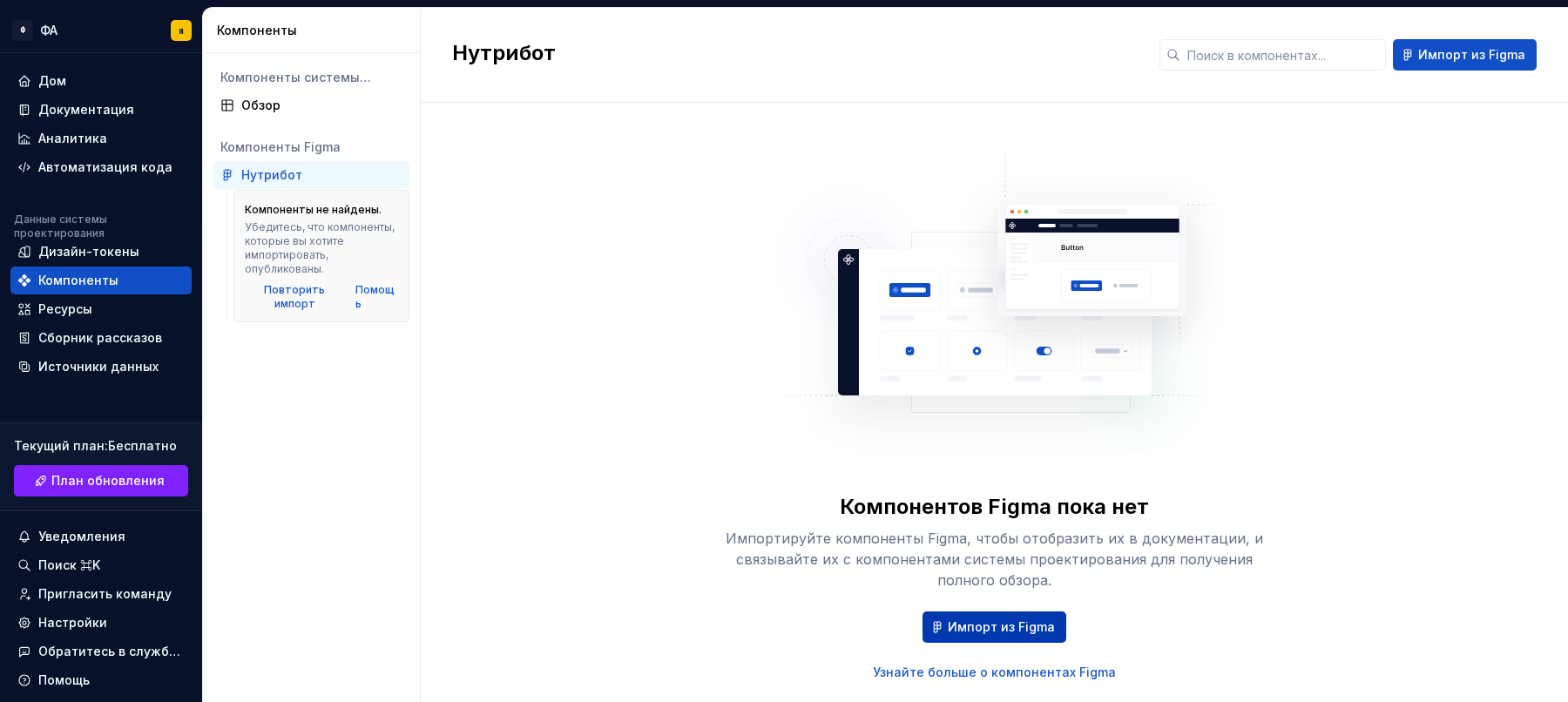 click on "Импорт из Figma" at bounding box center [1001, 626] 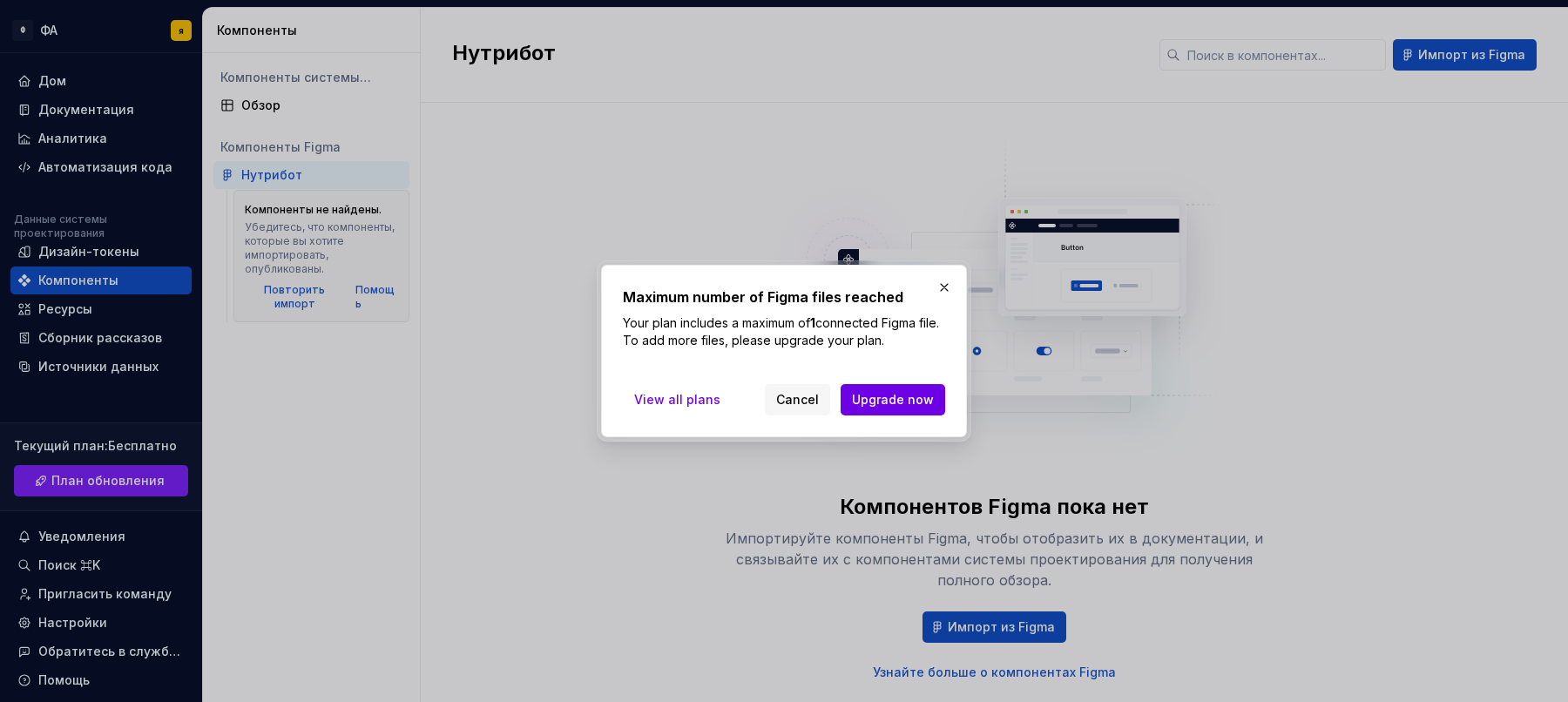 drag, startPoint x: 802, startPoint y: 406, endPoint x: 868, endPoint y: 395, distance: 66.910388 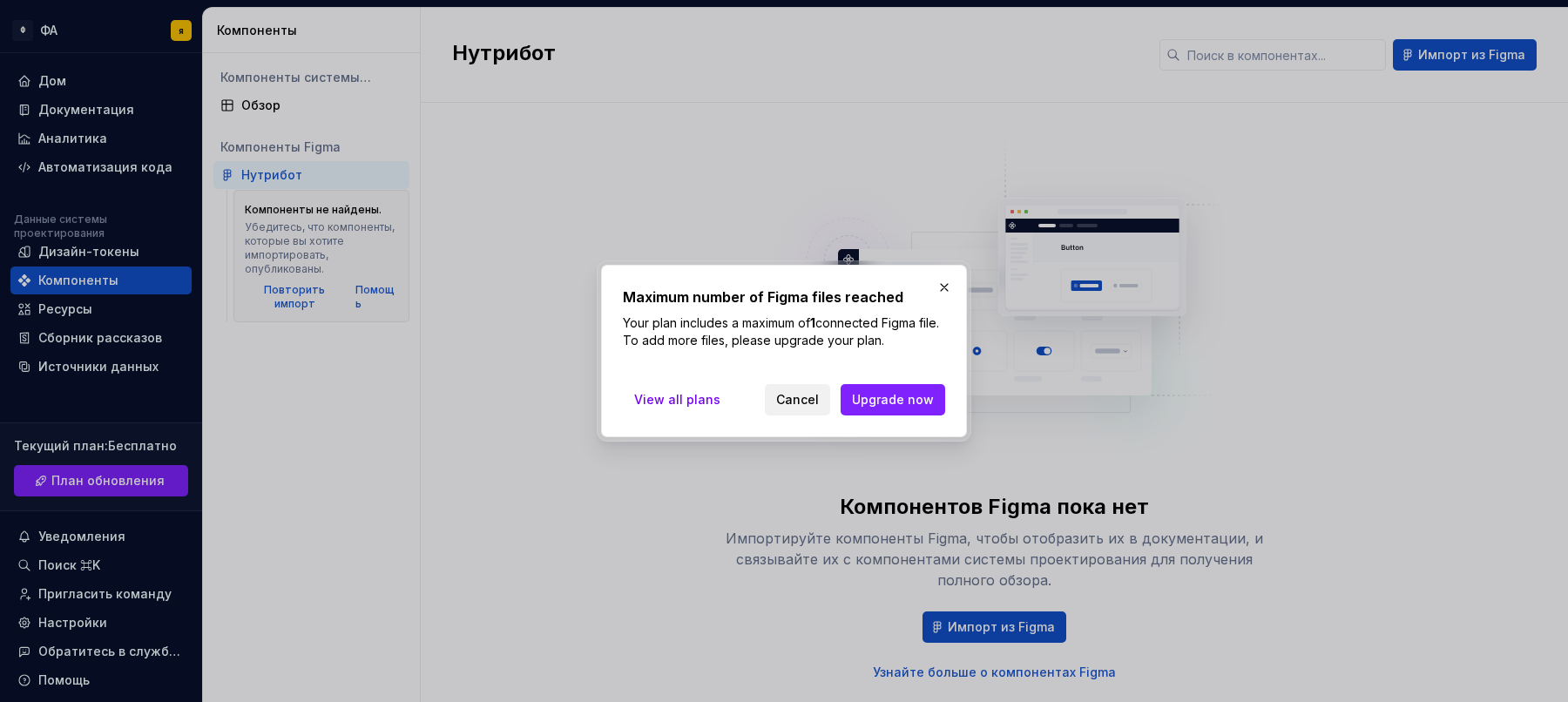 click on "Cancel" at bounding box center [797, 400] 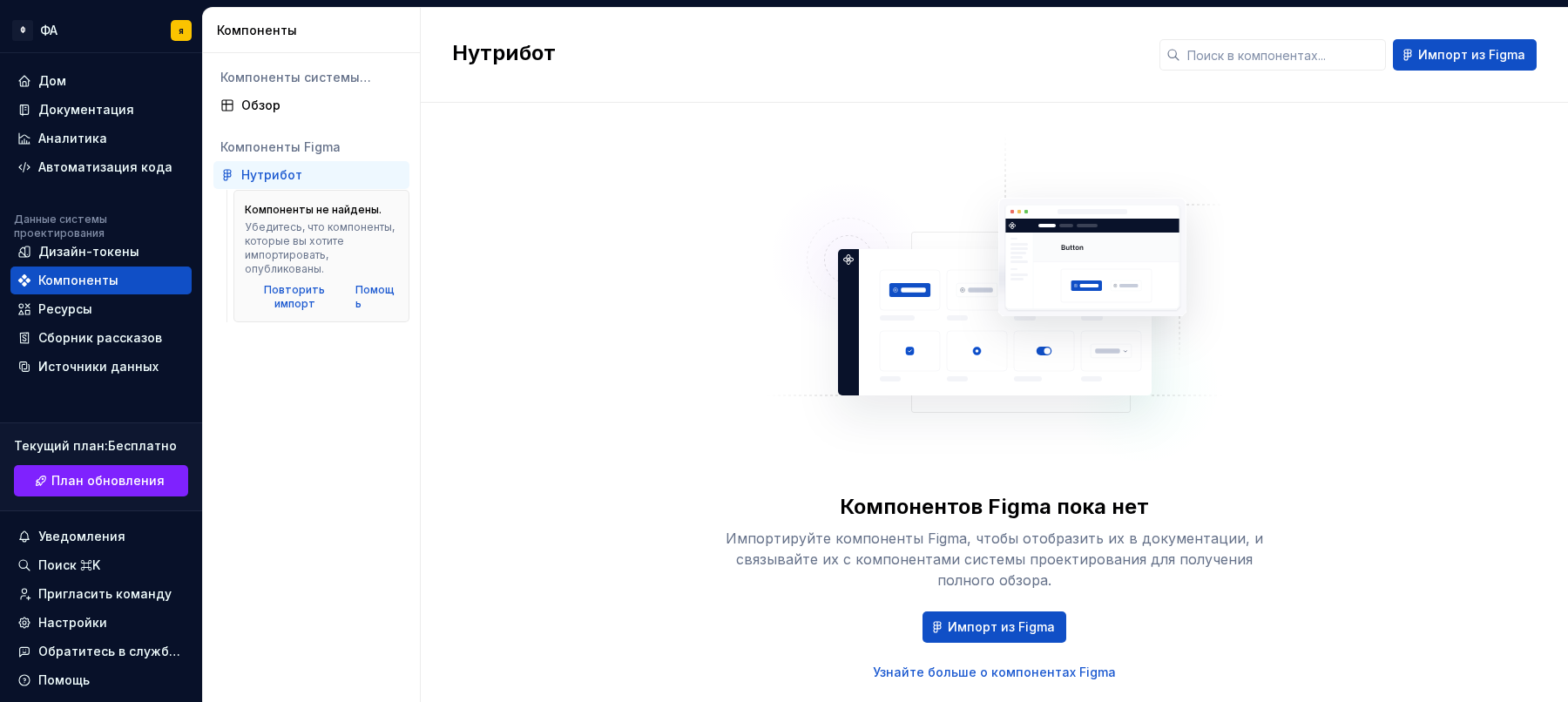 click on "Нутрибот" at bounding box center (272, 174) 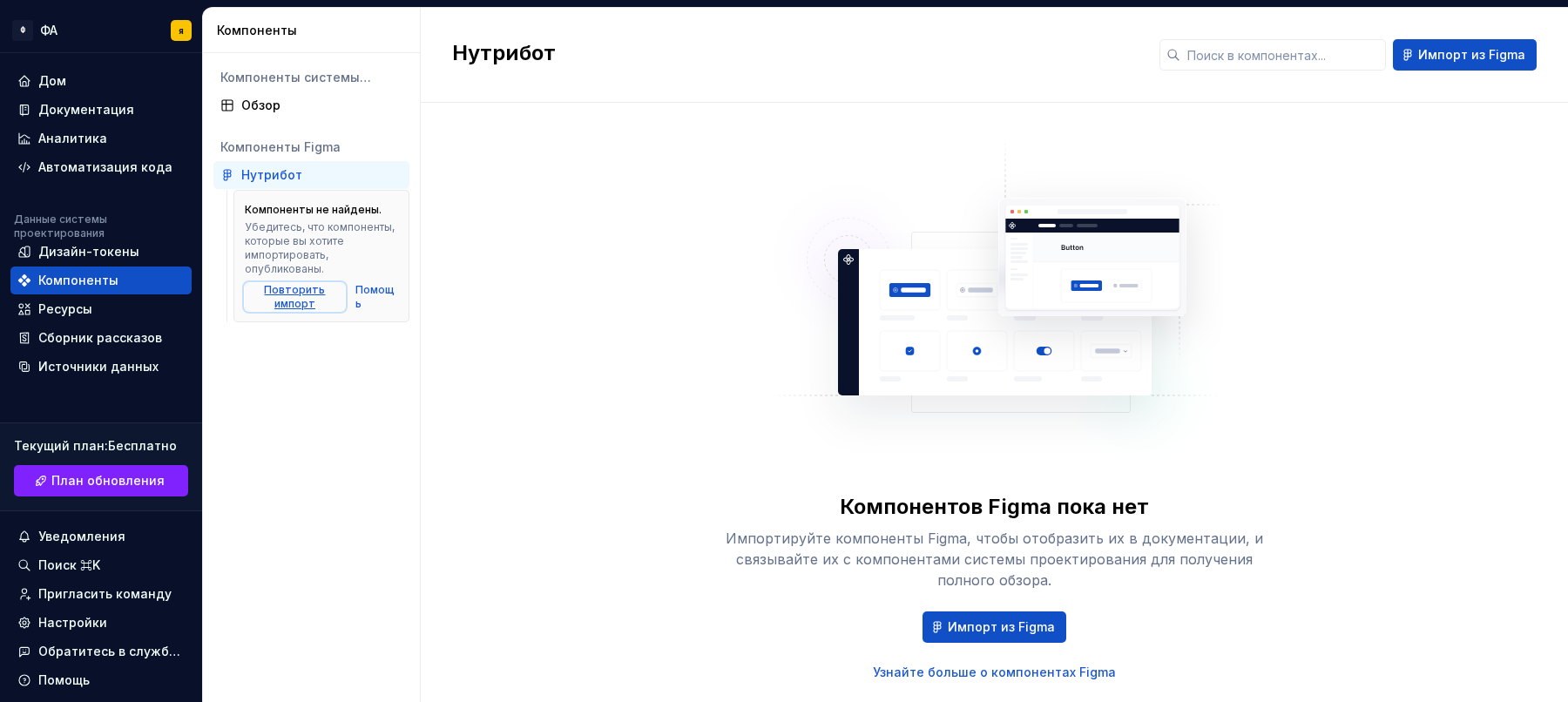 click on "Повторить импорт" at bounding box center (294, 296) 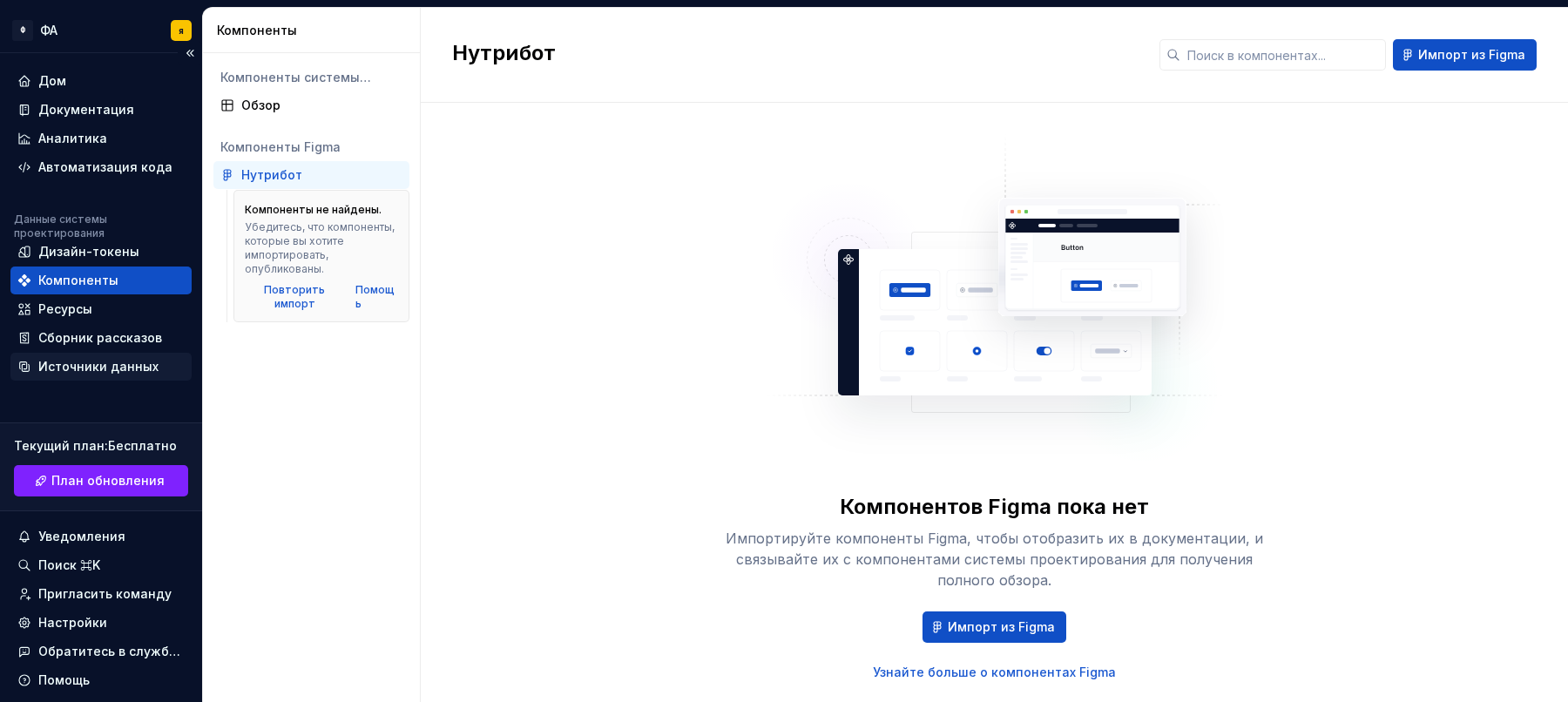 click on "Источники данных" at bounding box center (98, 366) 